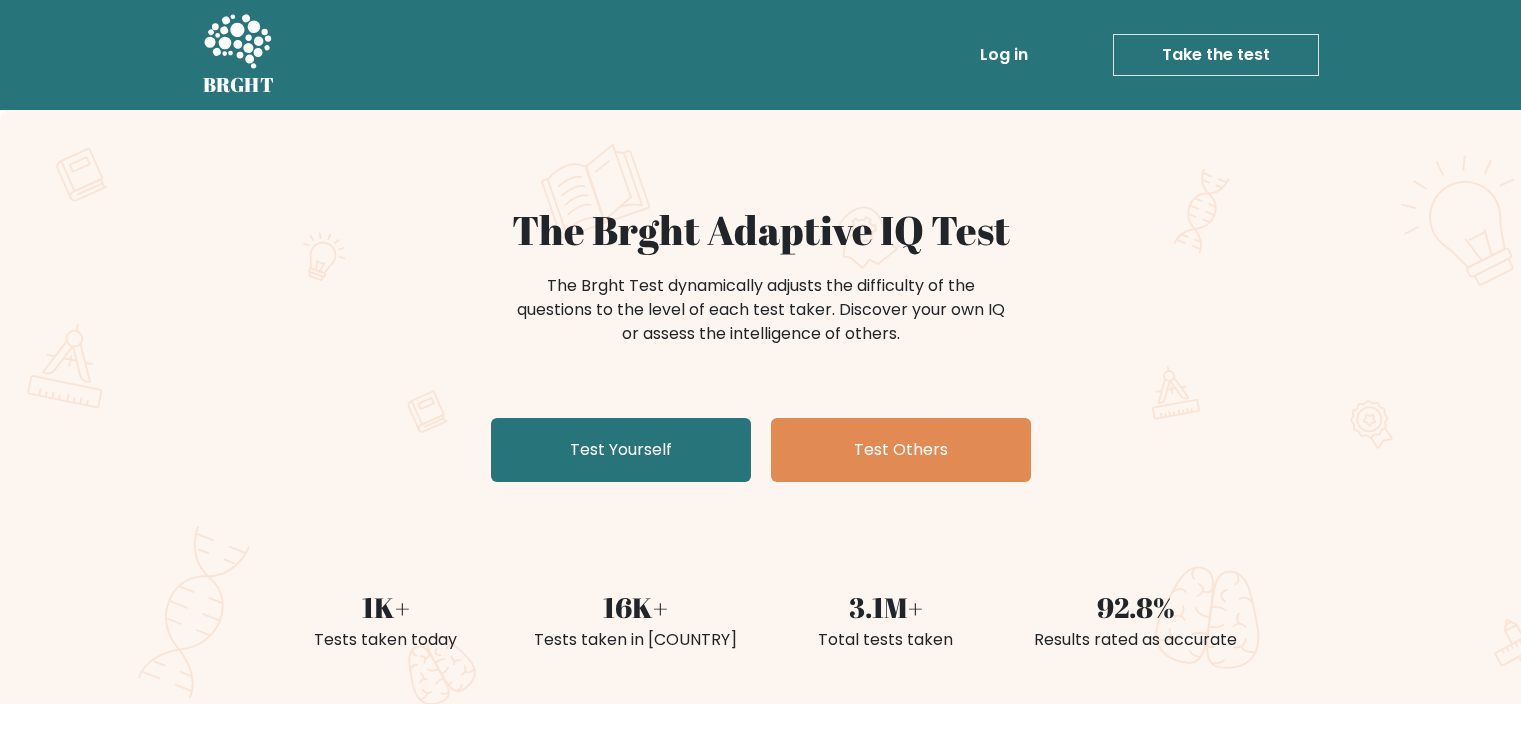 scroll, scrollTop: 0, scrollLeft: 0, axis: both 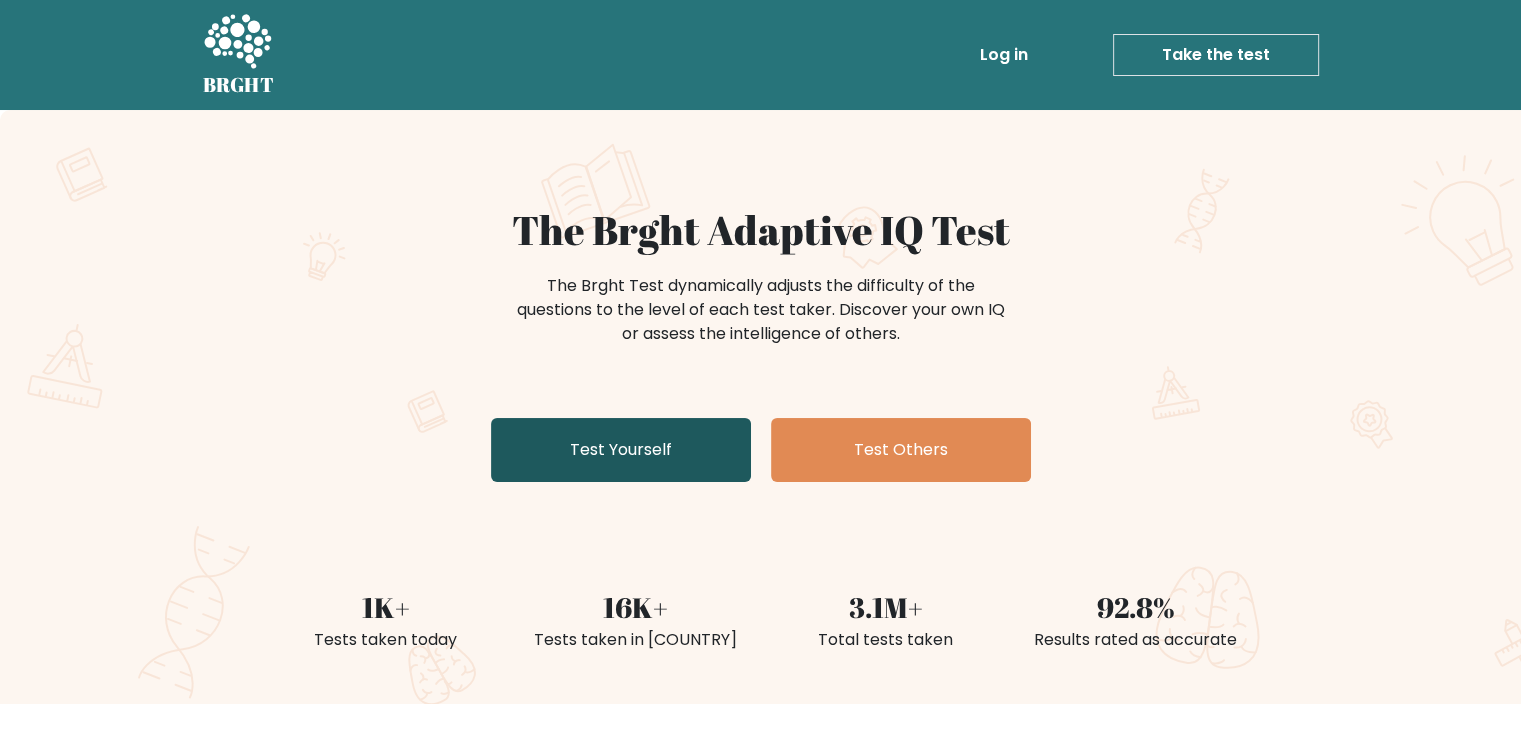 click on "Test Yourself" at bounding box center [621, 450] 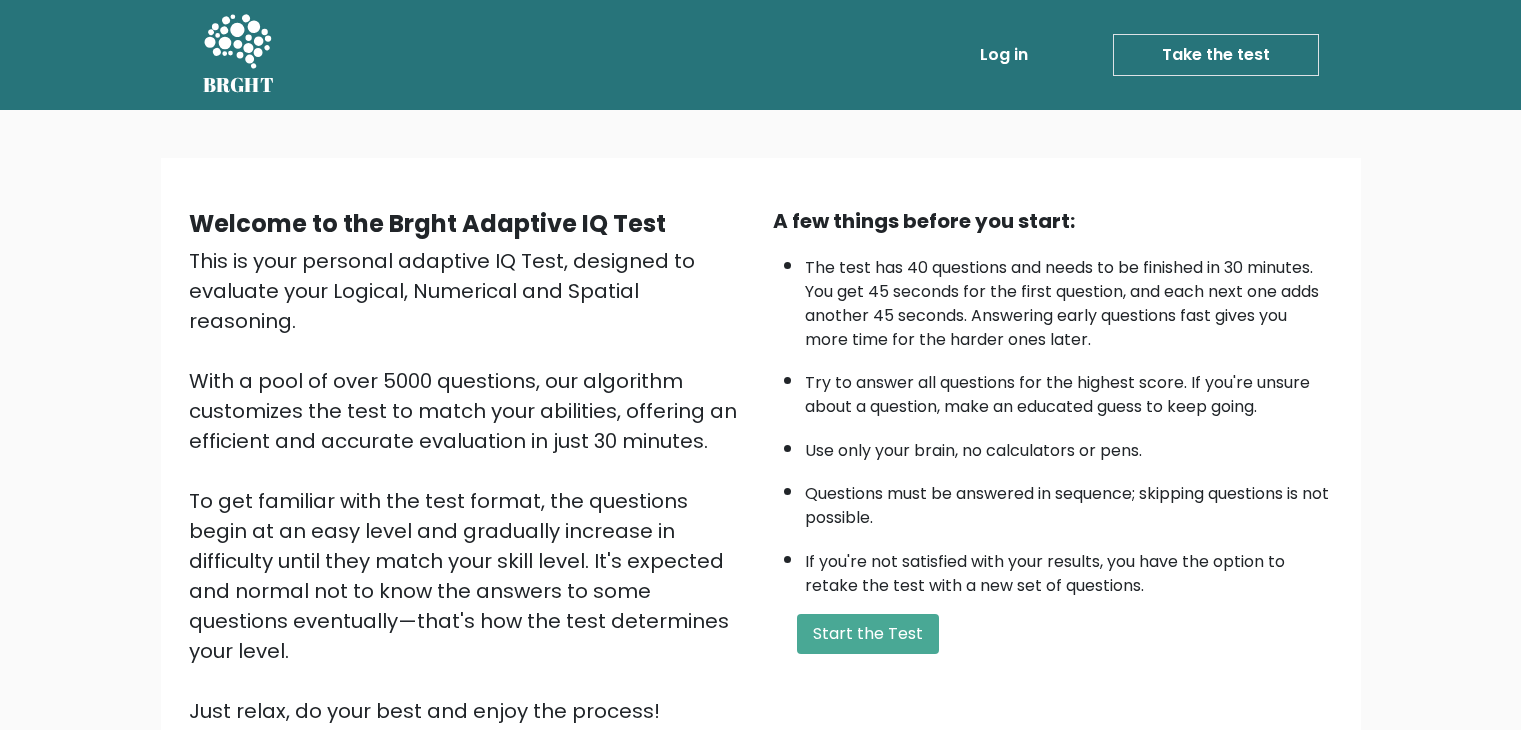 scroll, scrollTop: 0, scrollLeft: 0, axis: both 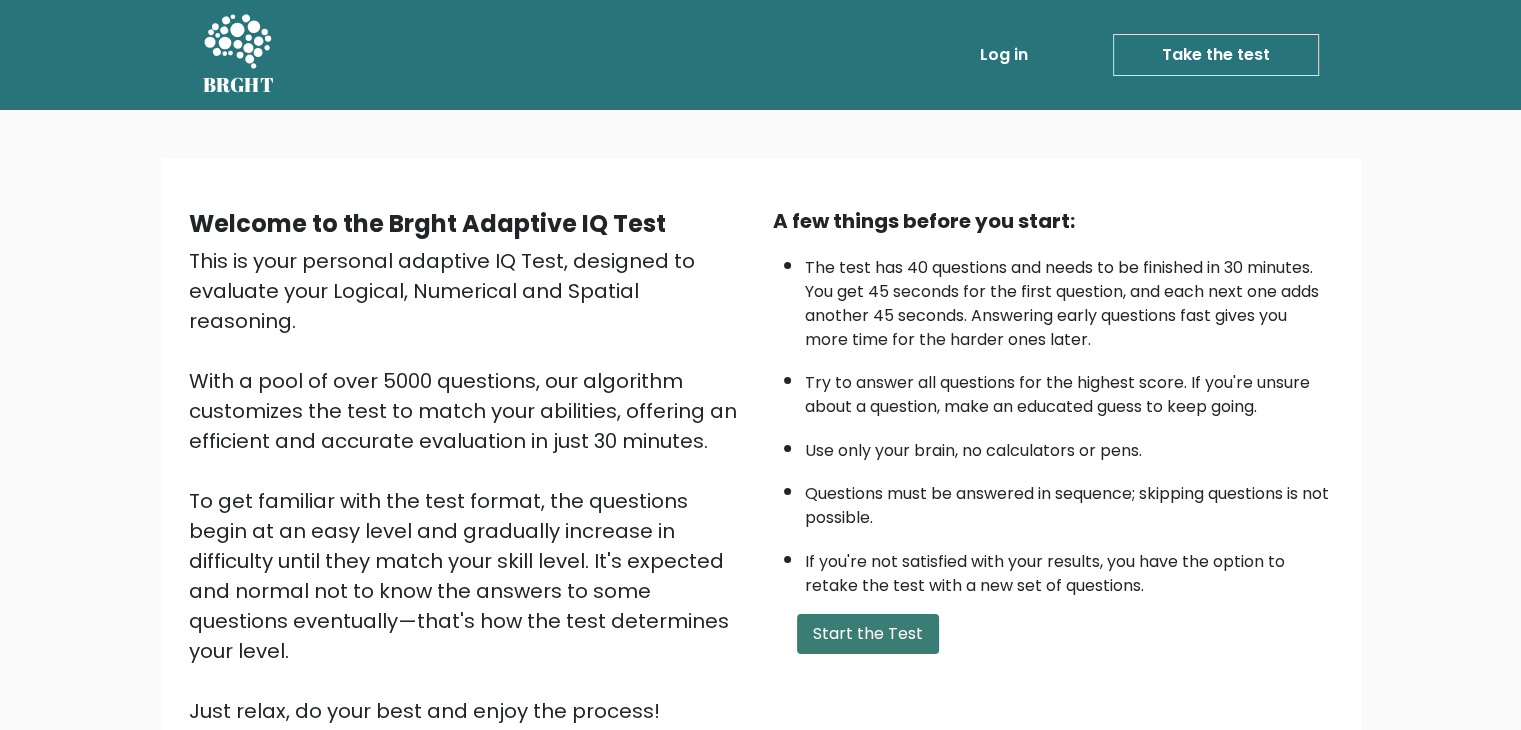 click on "Start the Test" at bounding box center (868, 634) 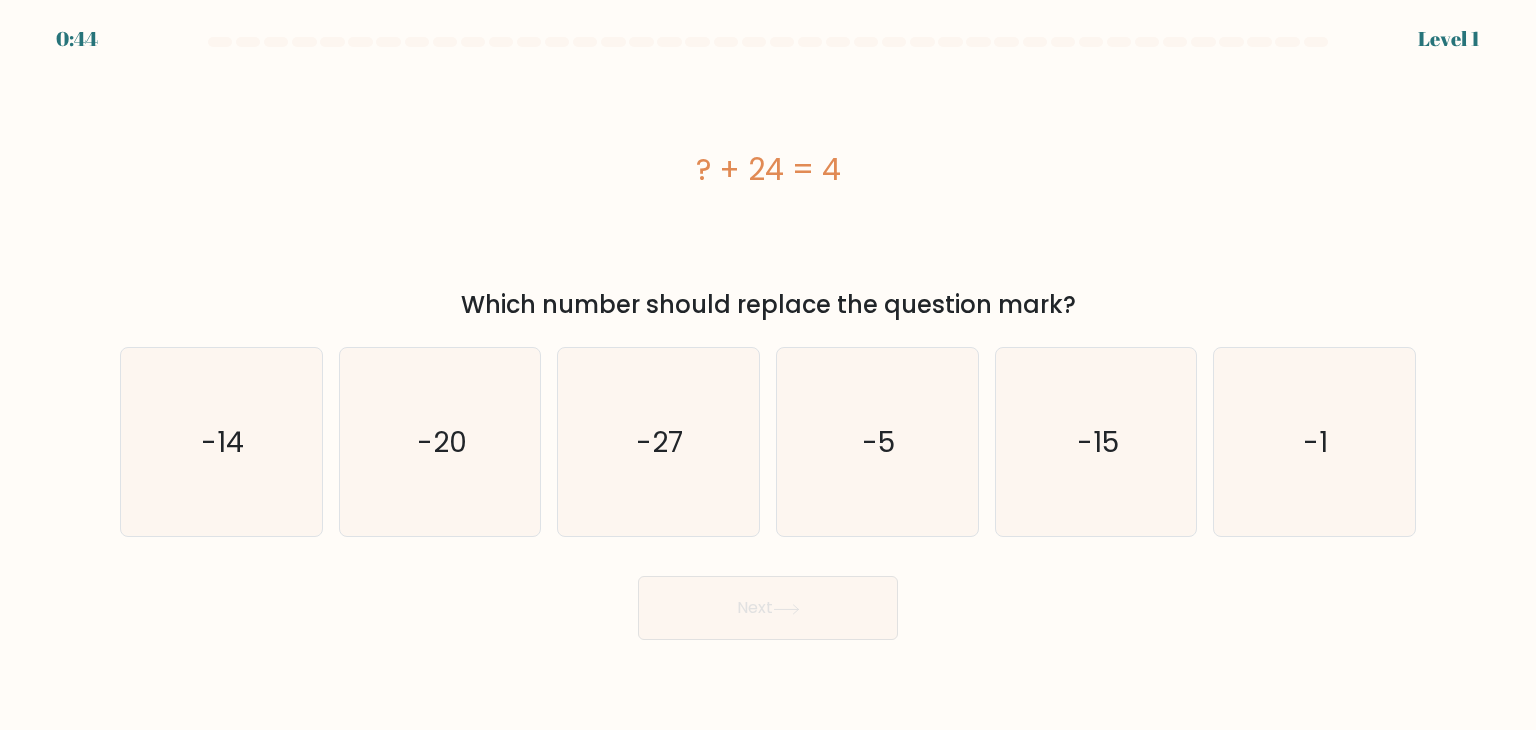scroll, scrollTop: 0, scrollLeft: 0, axis: both 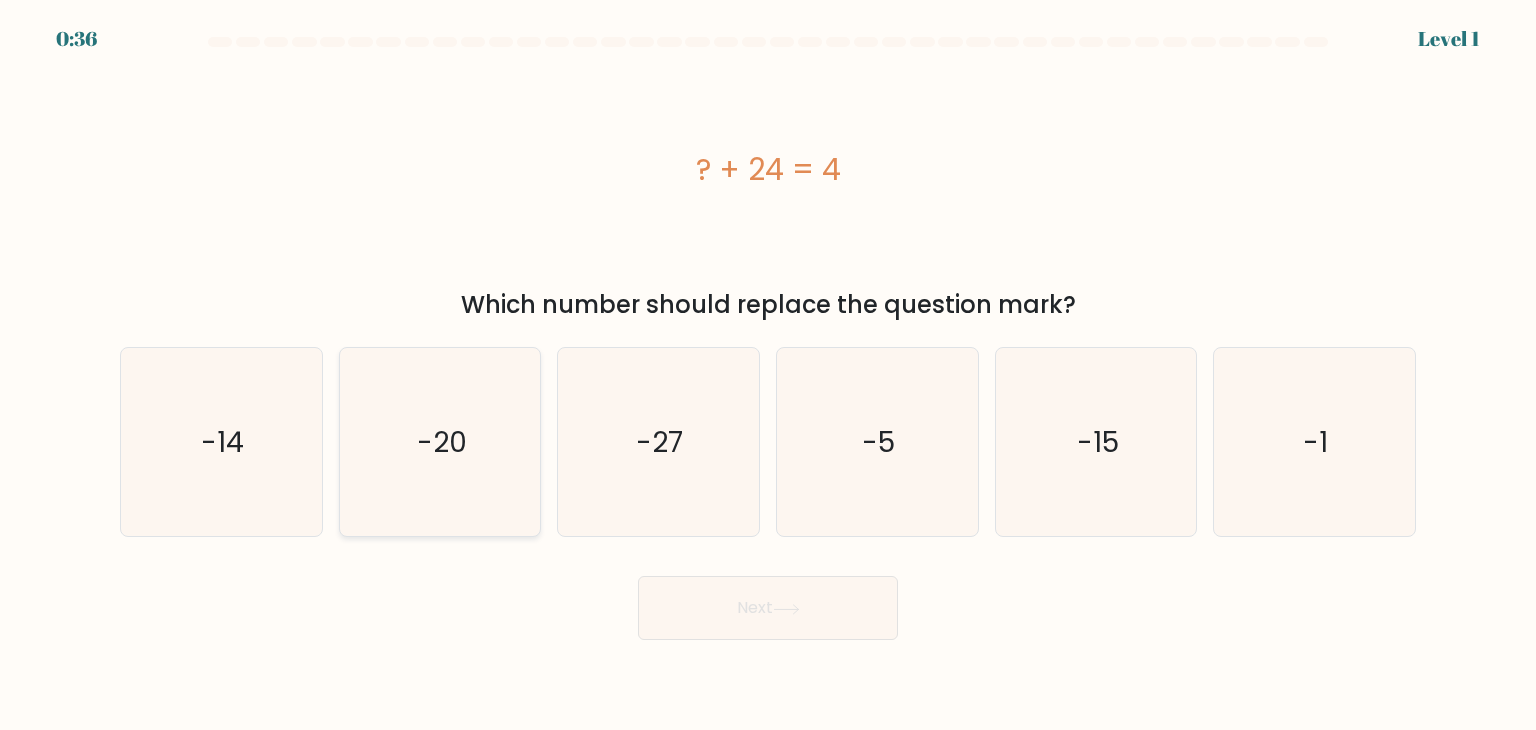 click on "-20" 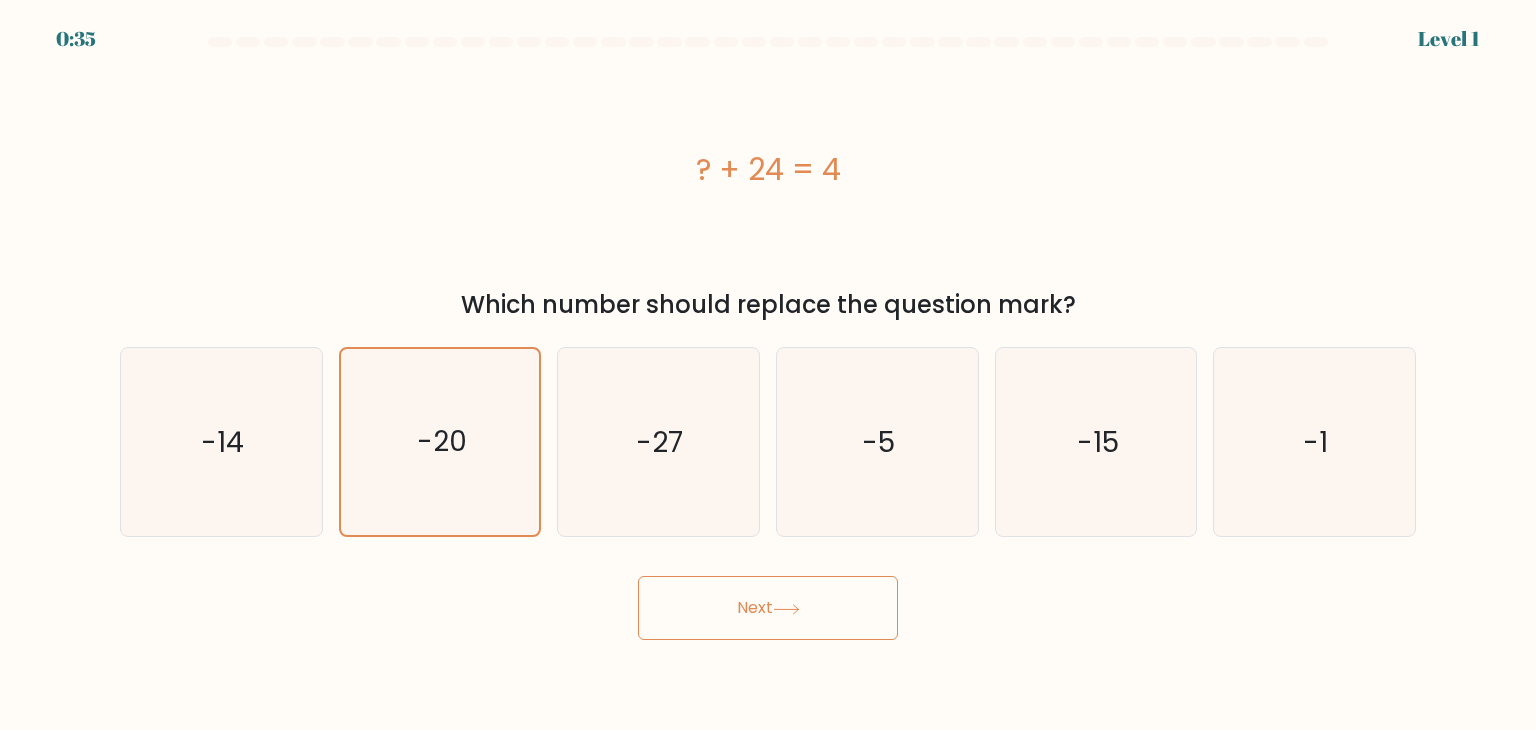 click on "Next" at bounding box center (768, 608) 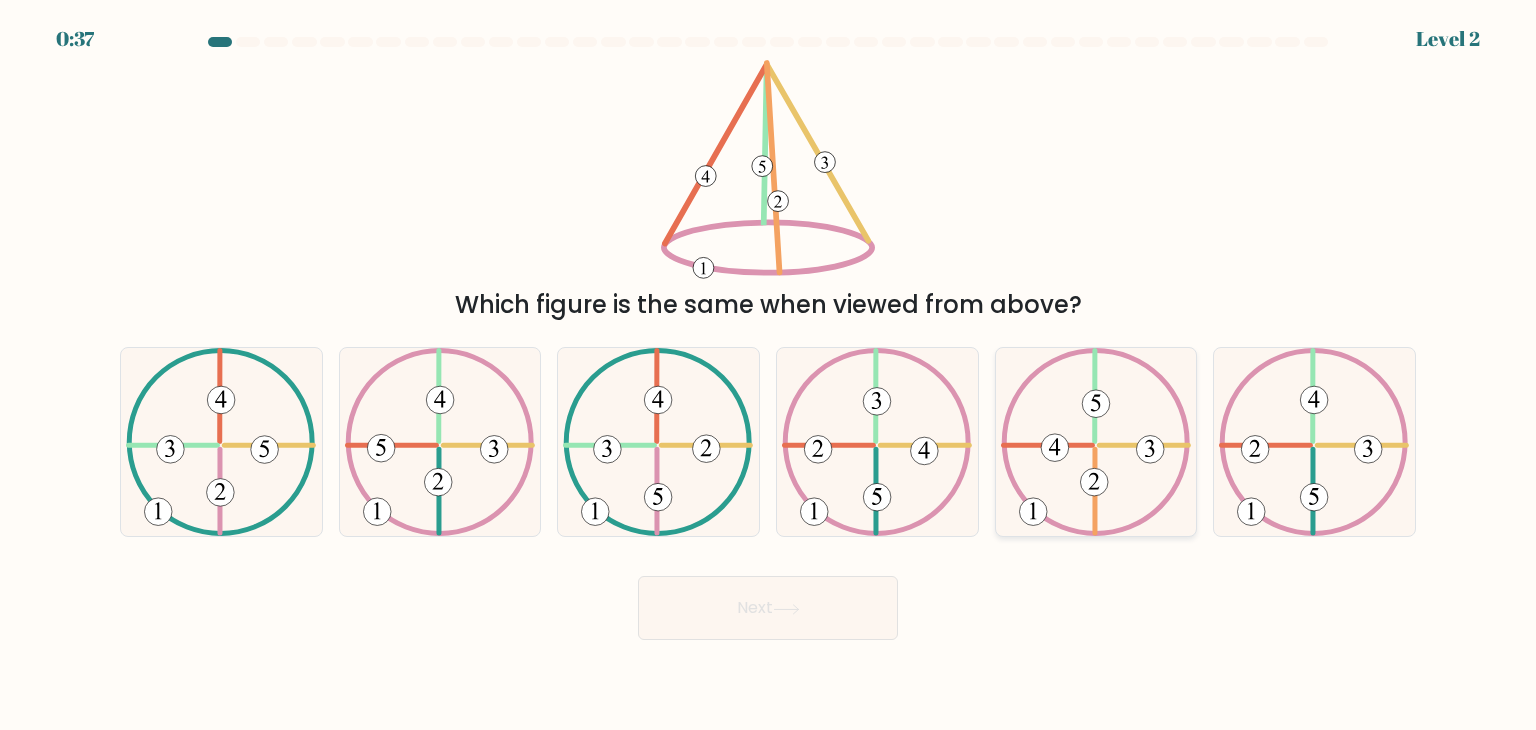 click 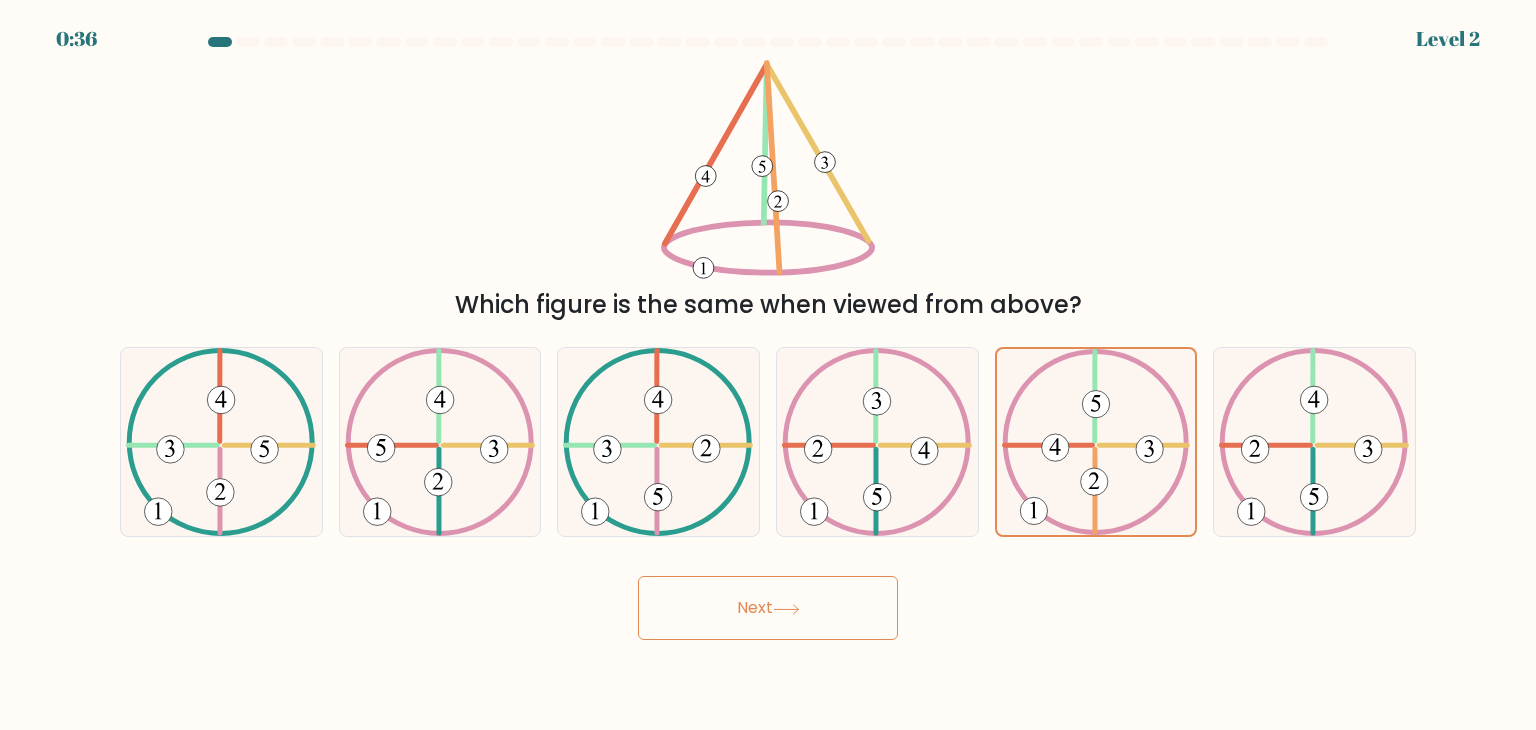 click on "Next" at bounding box center [768, 608] 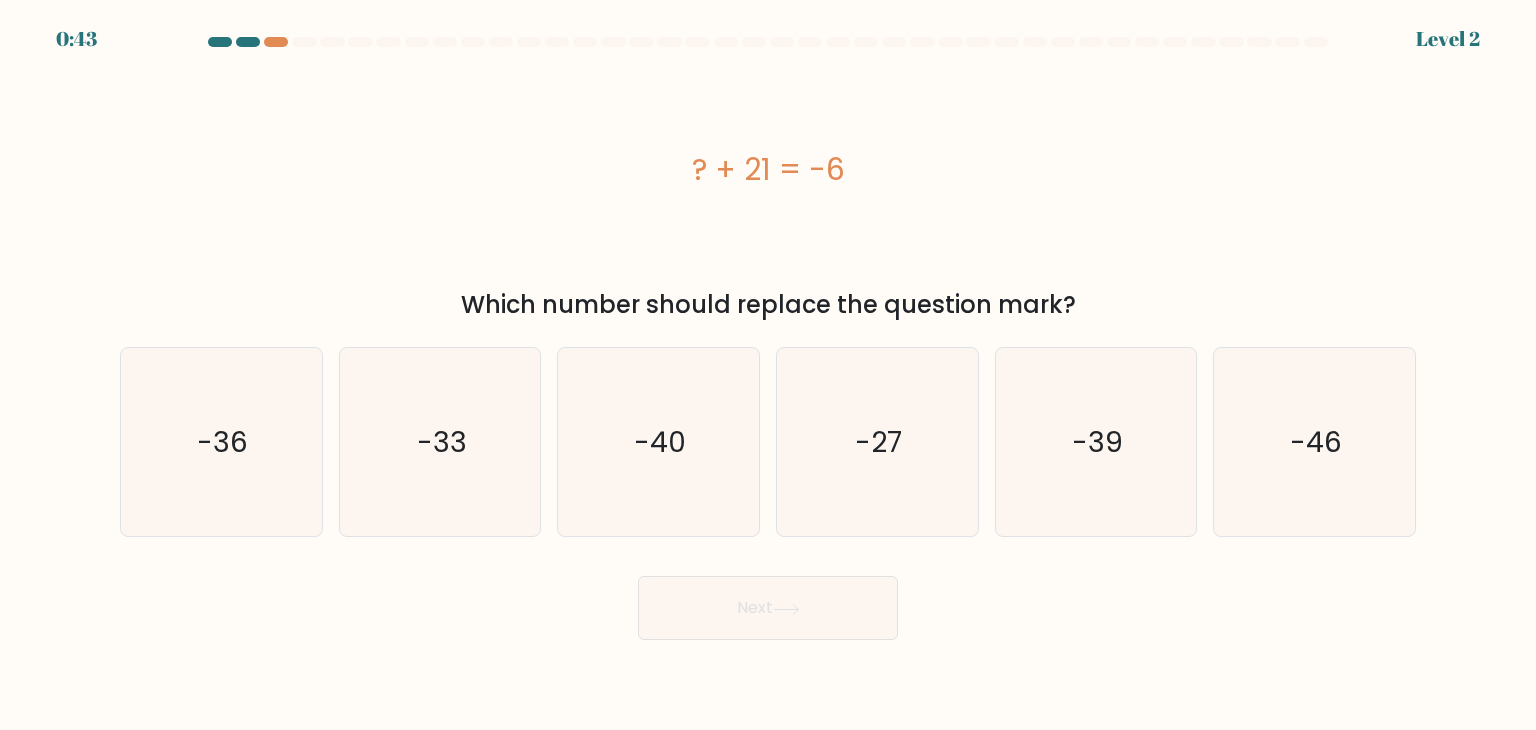 scroll, scrollTop: 0, scrollLeft: 0, axis: both 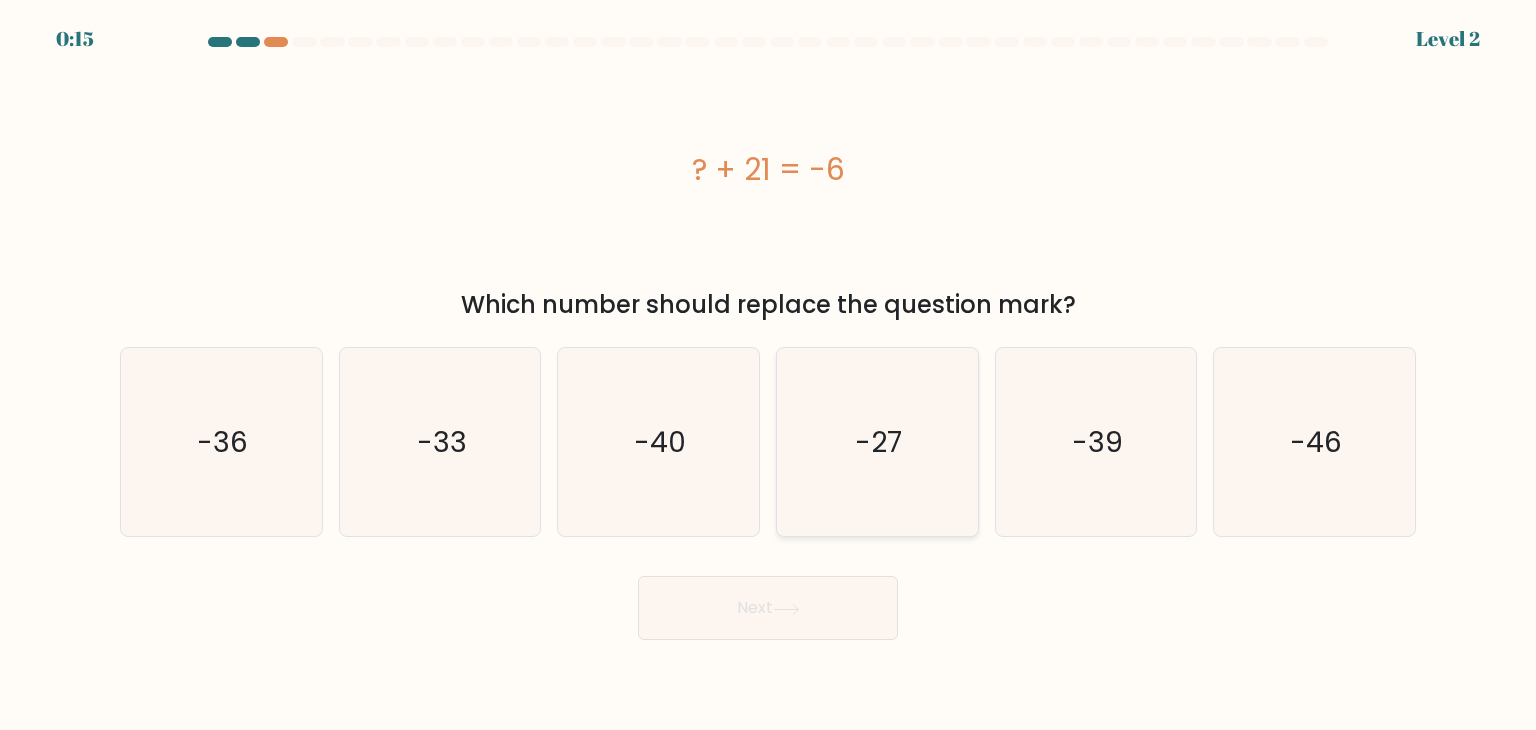 click on "-27" 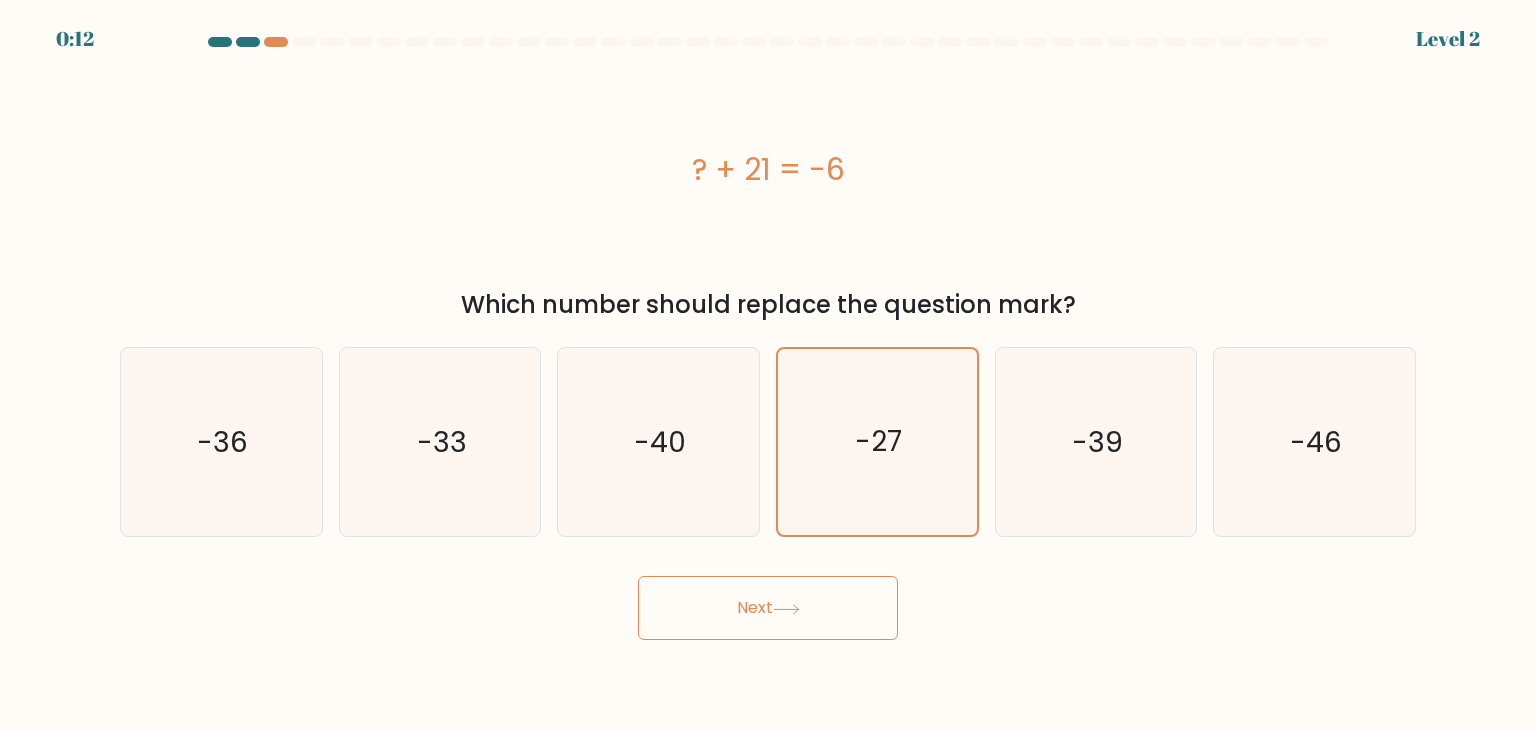 click on "Next" at bounding box center (768, 608) 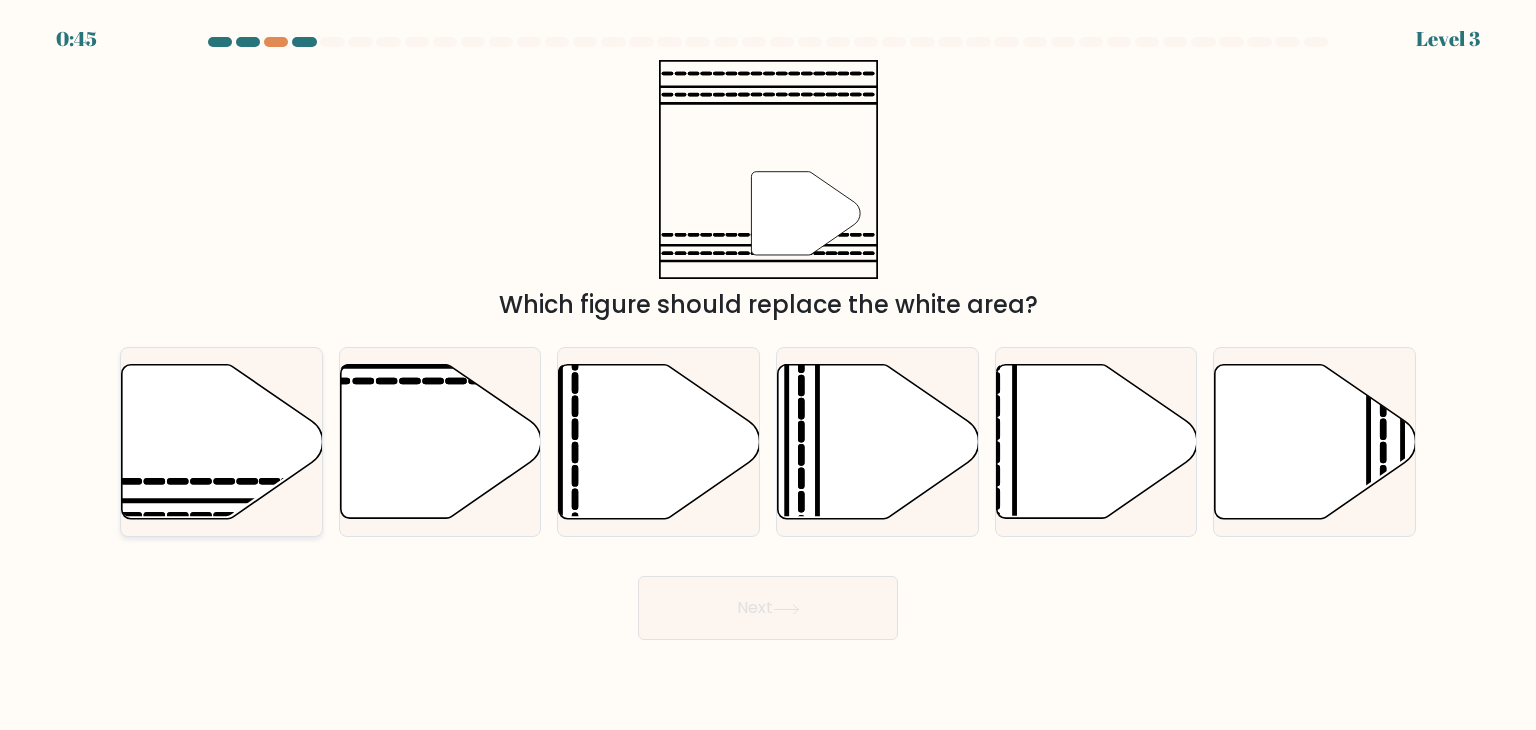 click 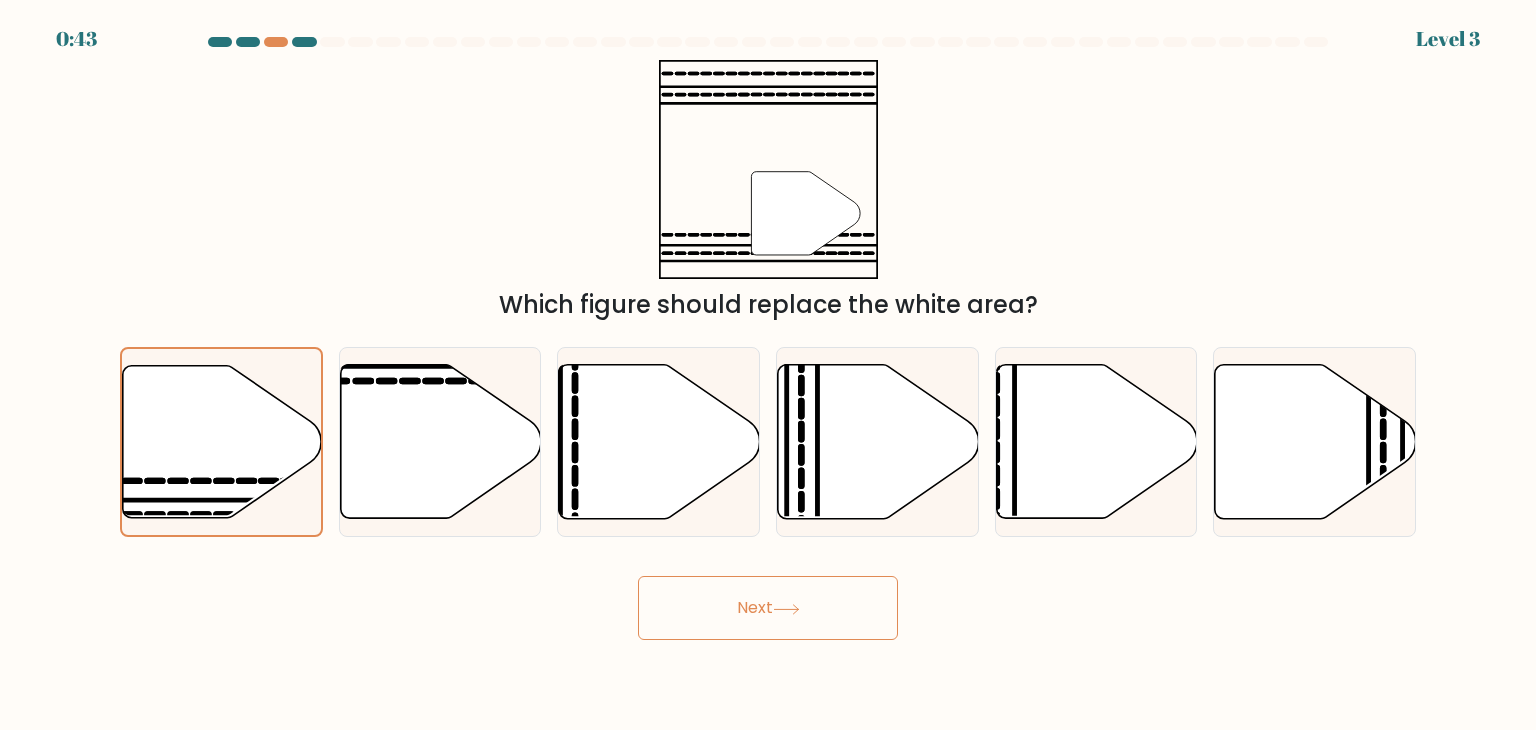 click on "Next" at bounding box center (768, 608) 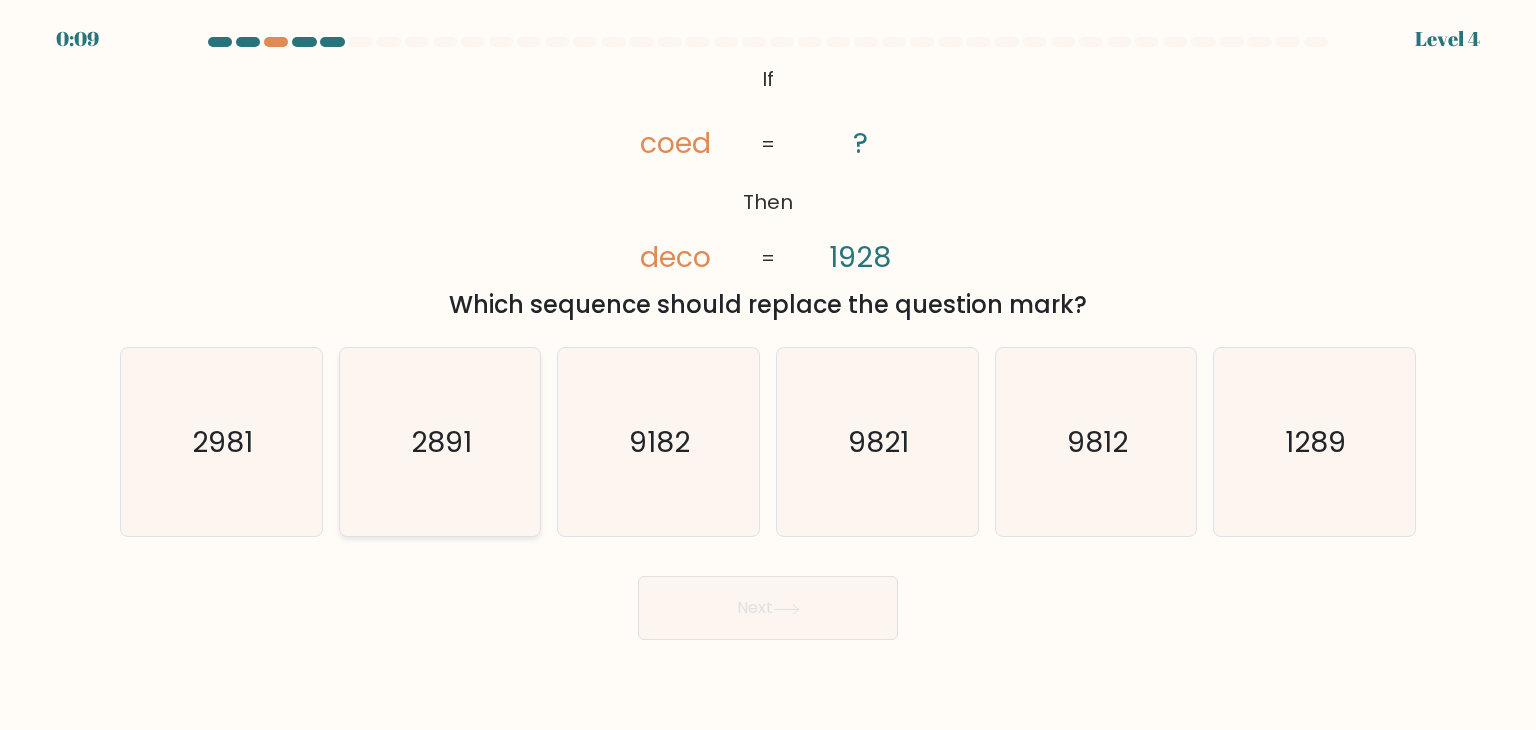 click on "2891" 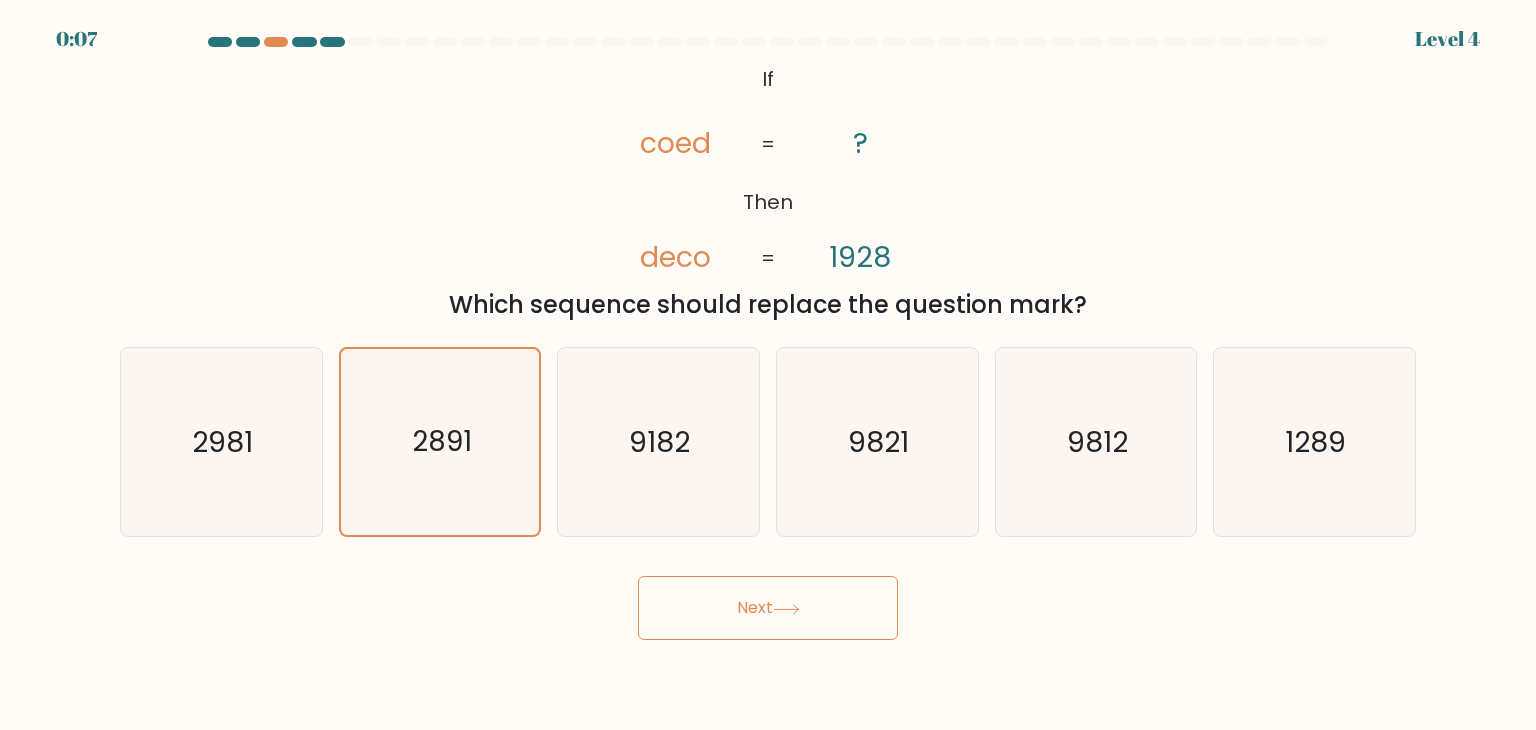 click on "Next" at bounding box center (768, 608) 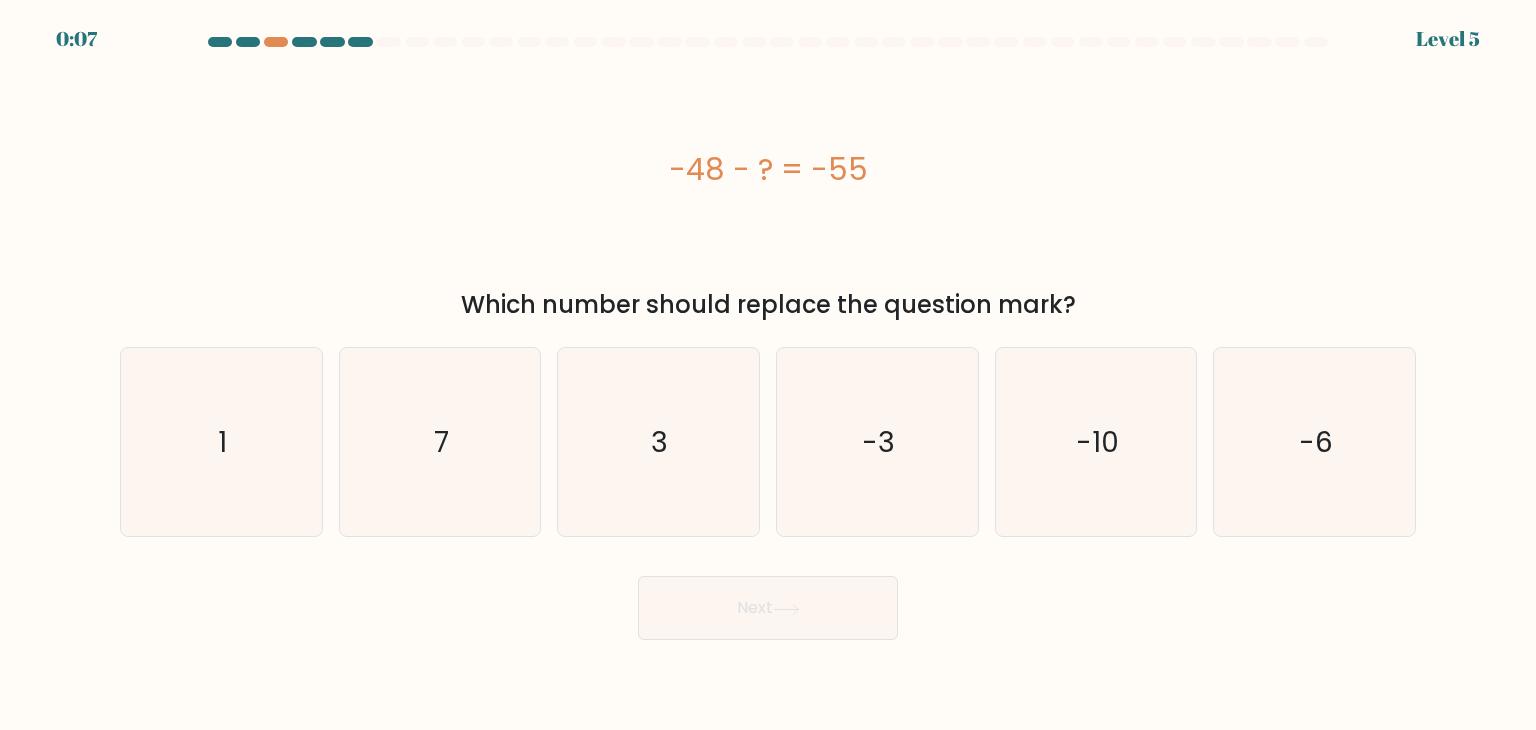 click on "Next" at bounding box center (768, 608) 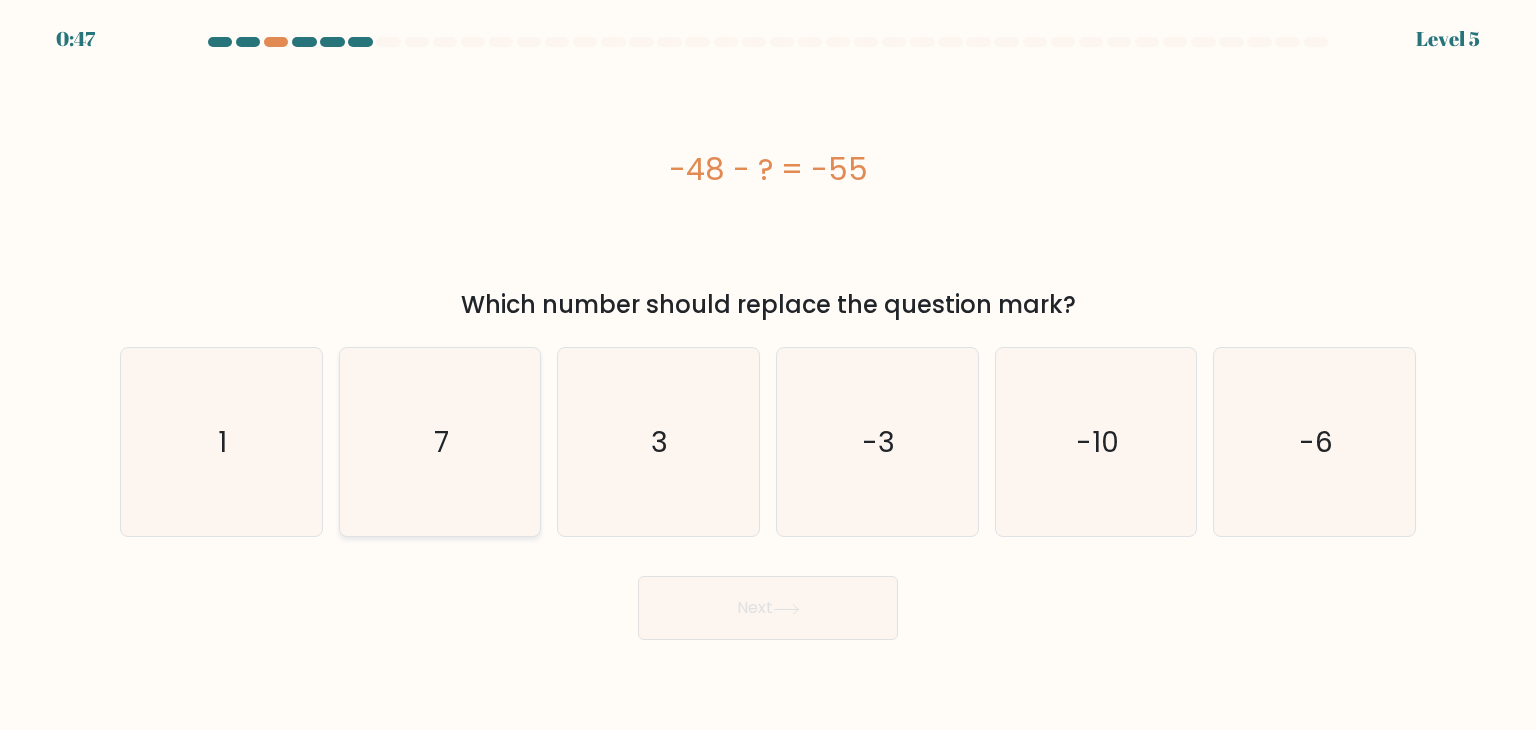 click on "7" 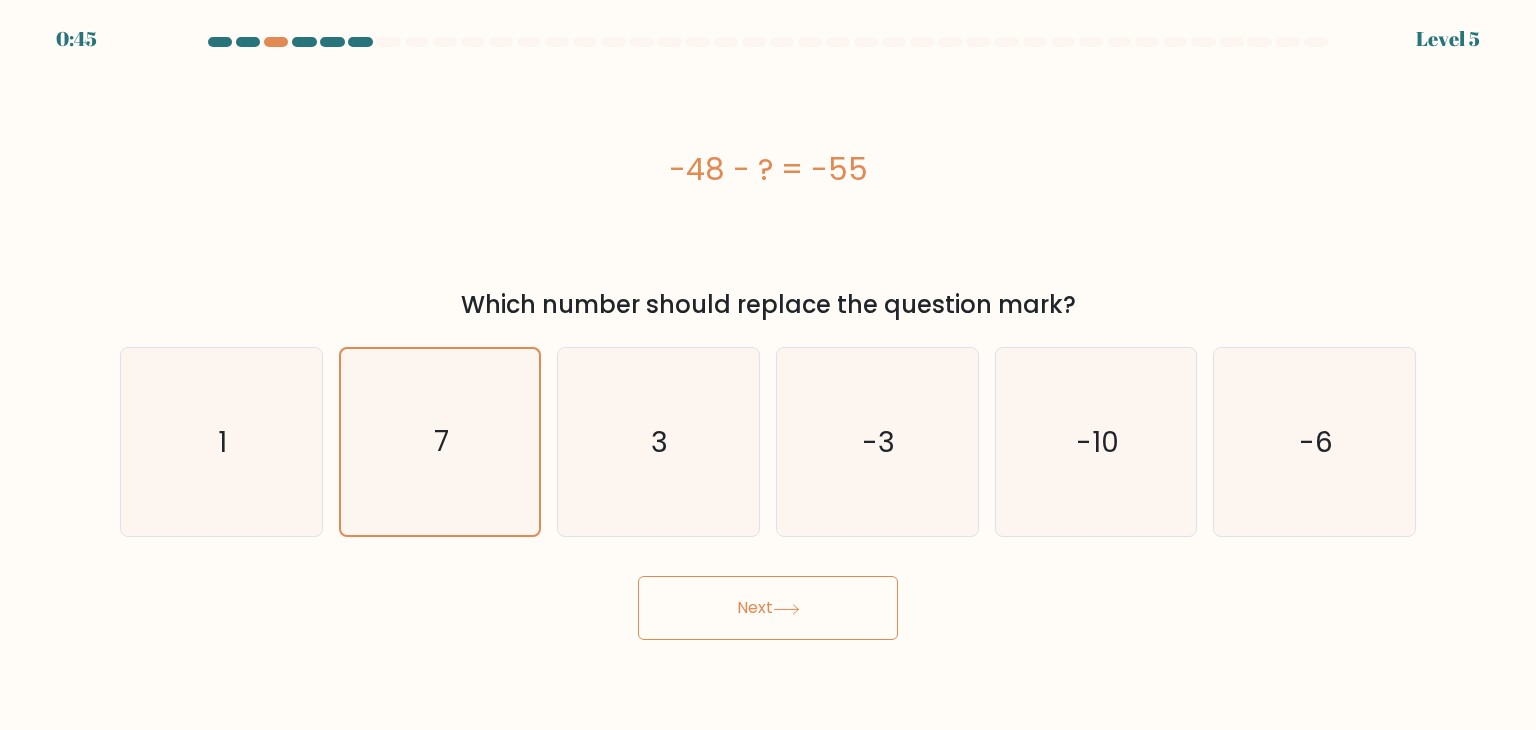 click on "Next" at bounding box center [768, 608] 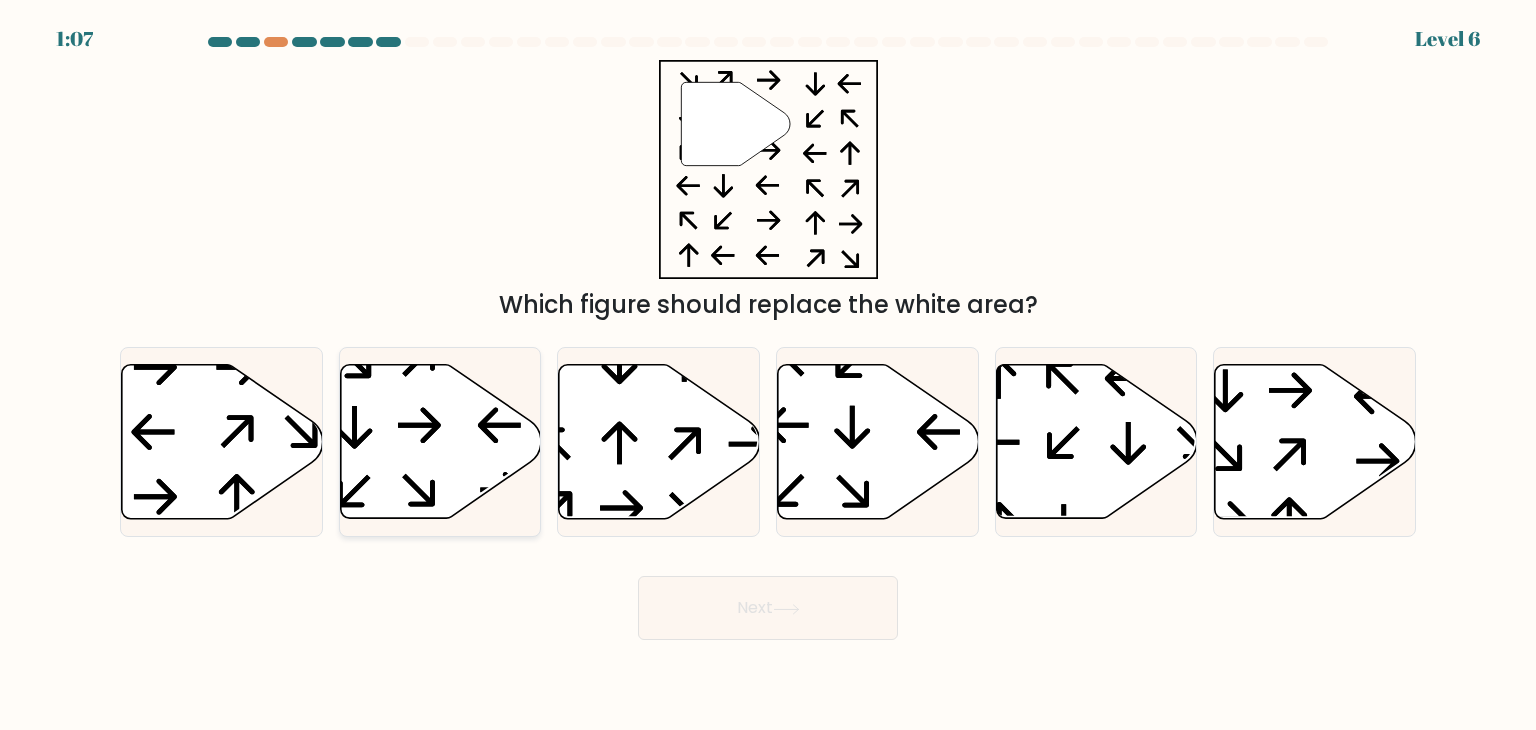 click 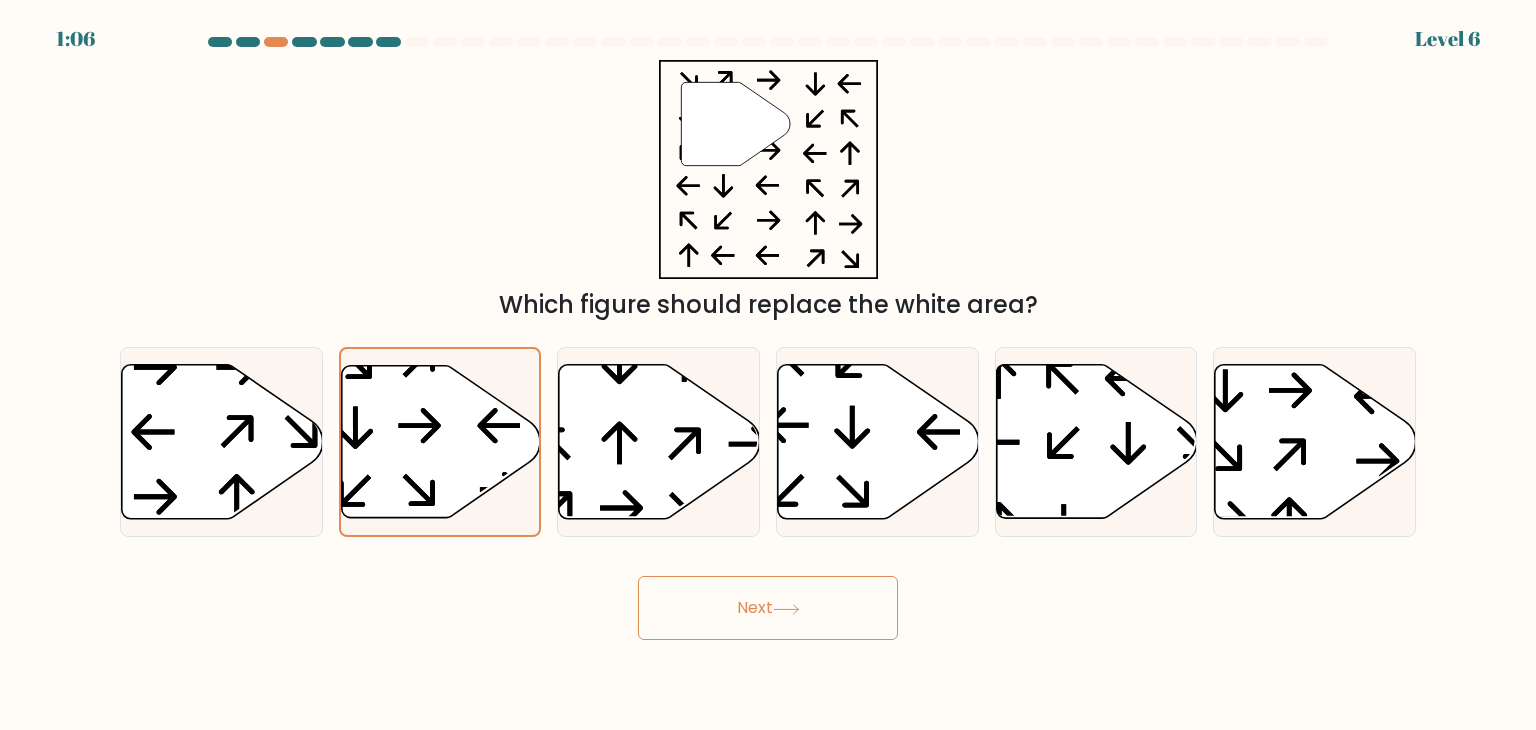 click on "Next" at bounding box center [768, 608] 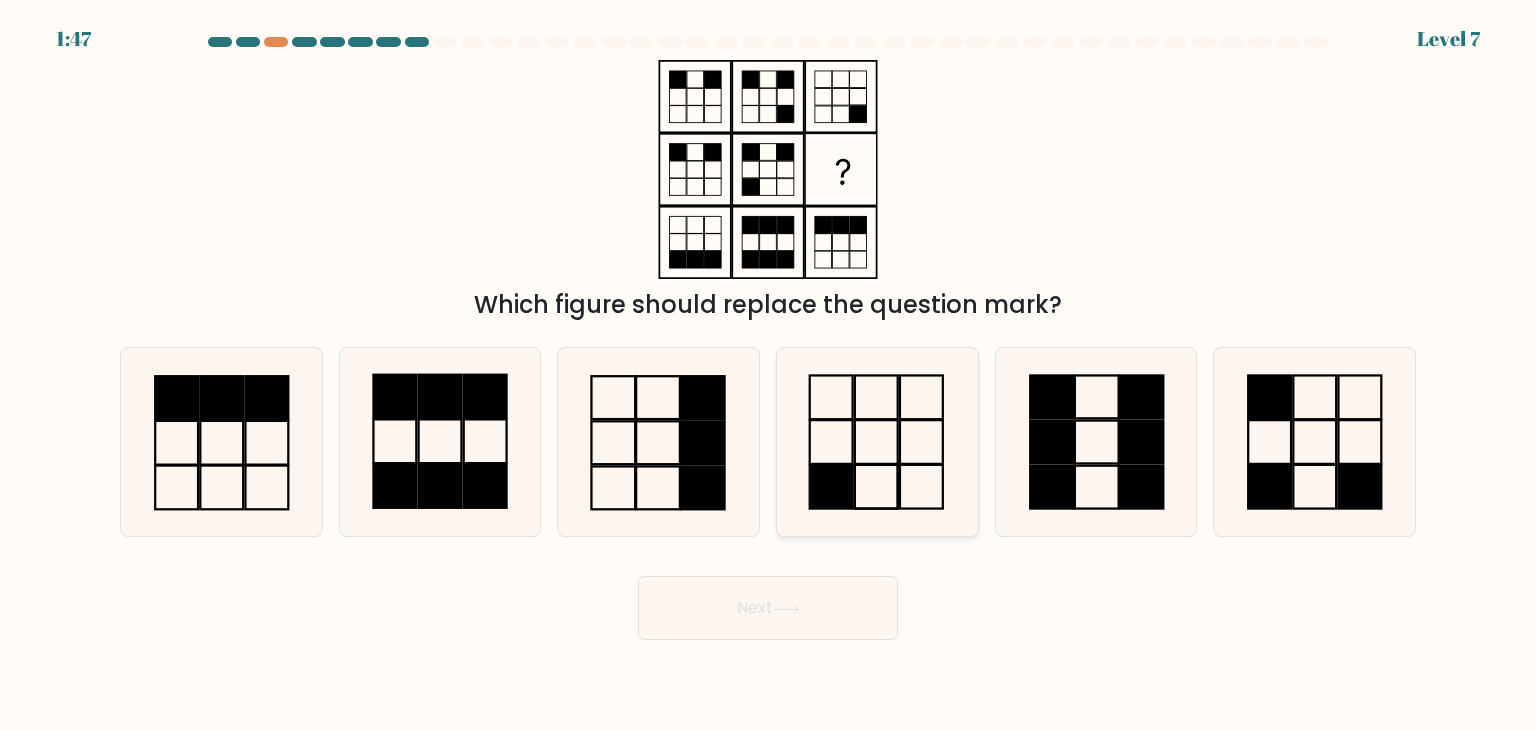 drag, startPoint x: 750, startPoint y: 601, endPoint x: 783, endPoint y: 505, distance: 101.51354 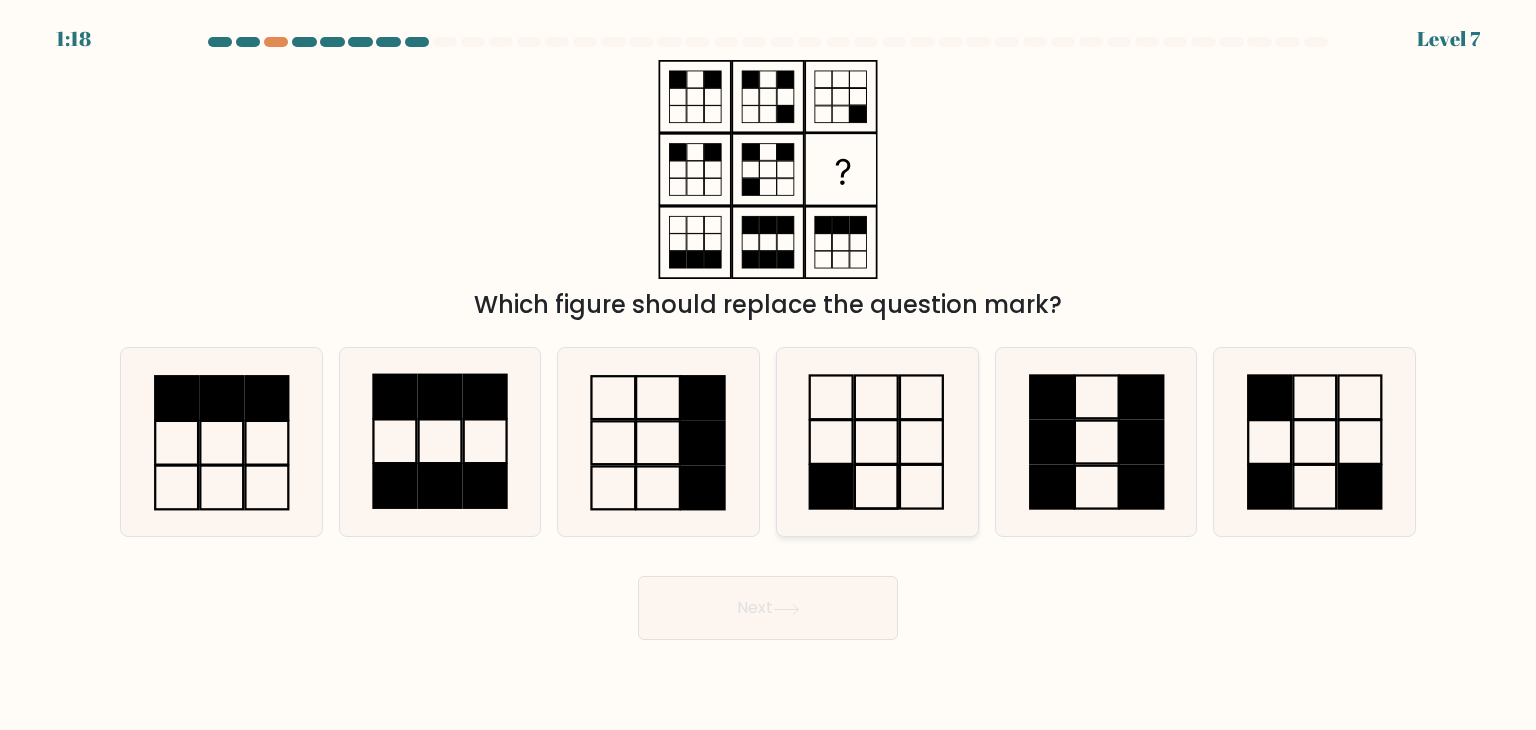 click 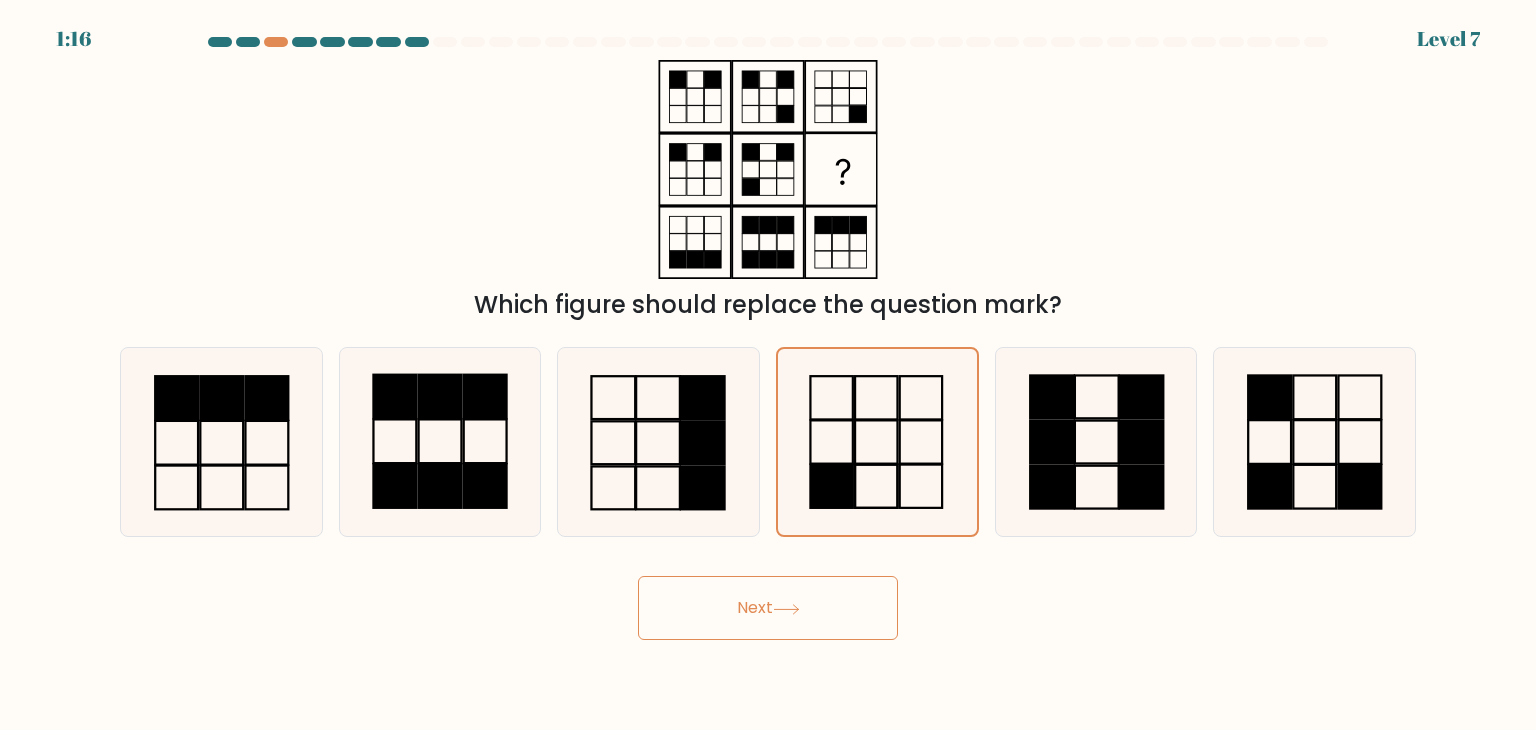 click 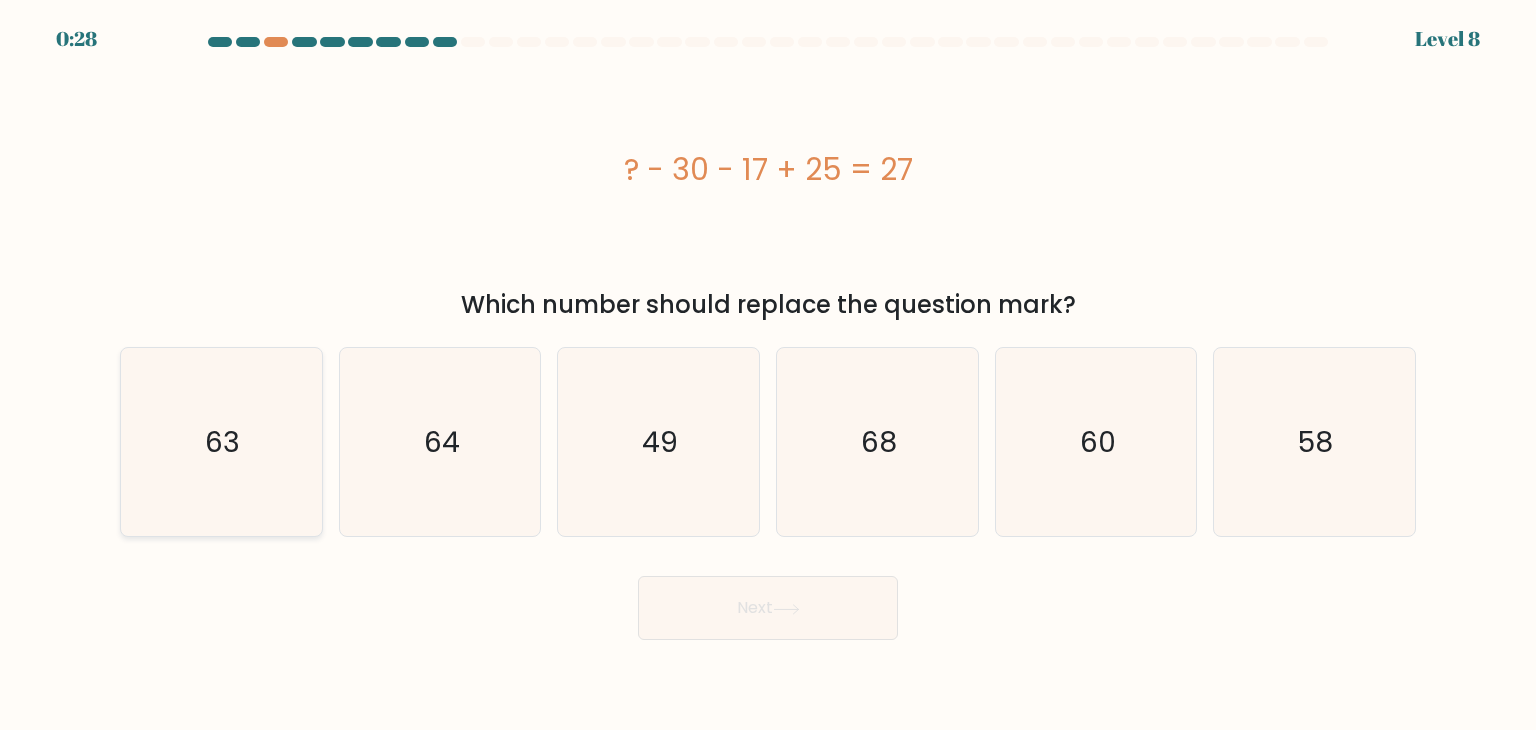 click on "63" 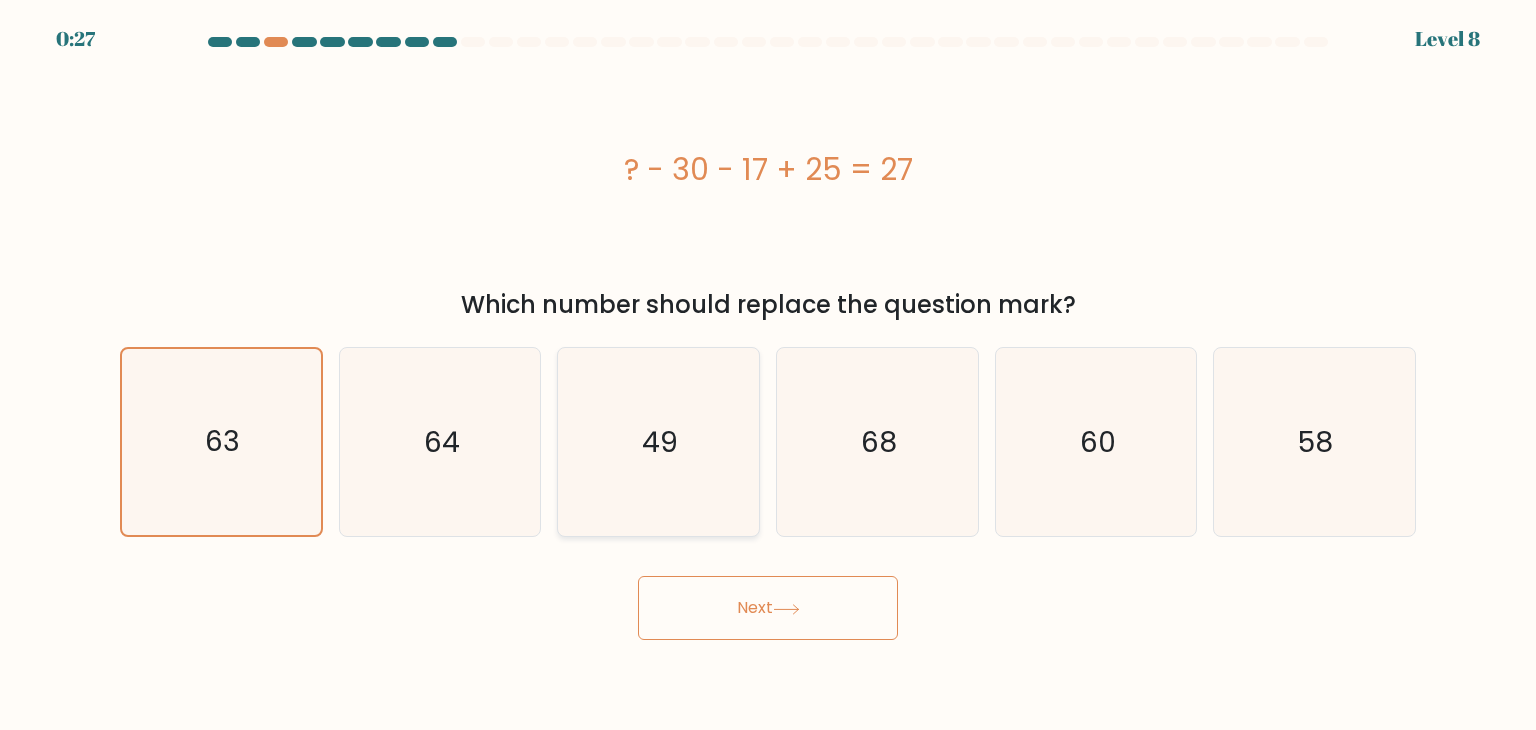 click on "49" 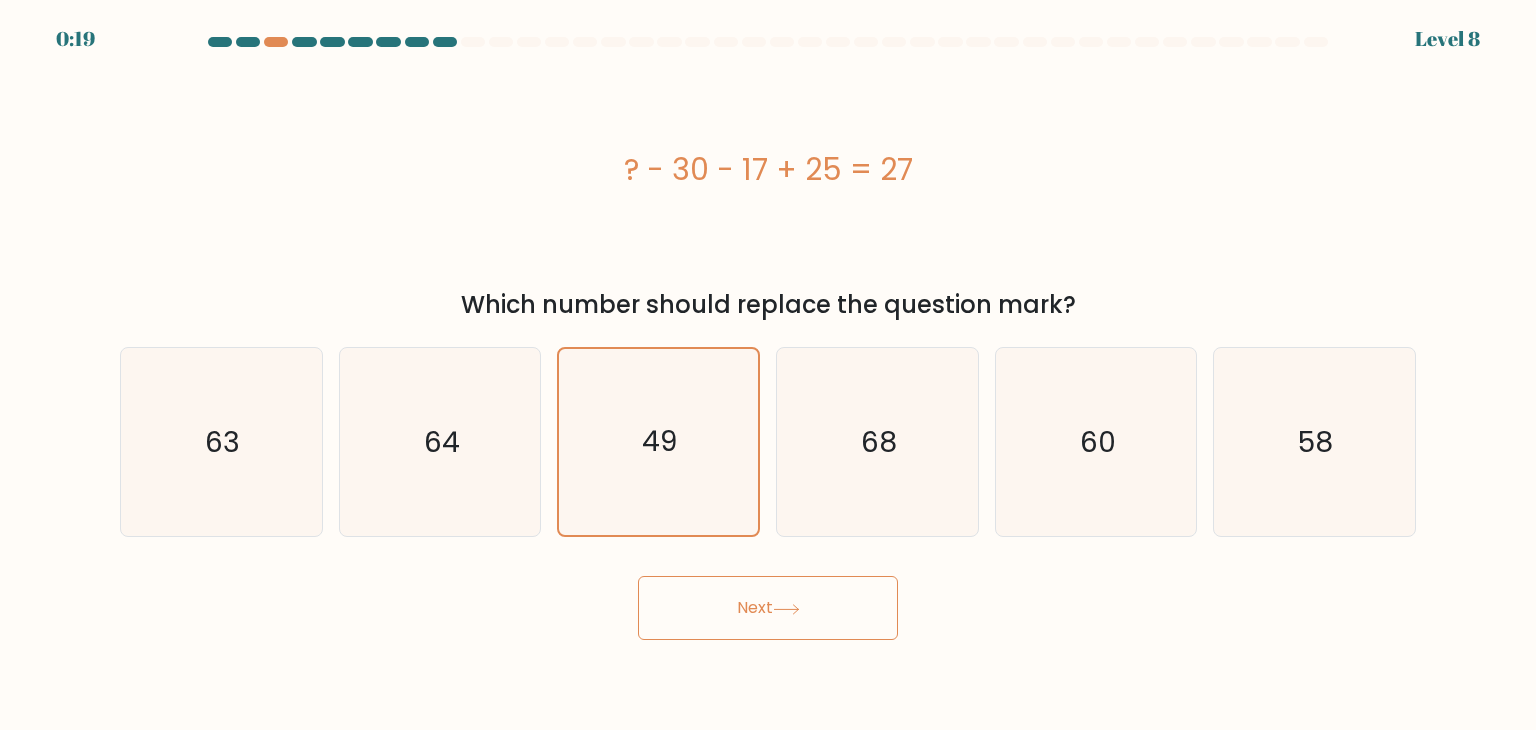 click on "Next" at bounding box center [768, 608] 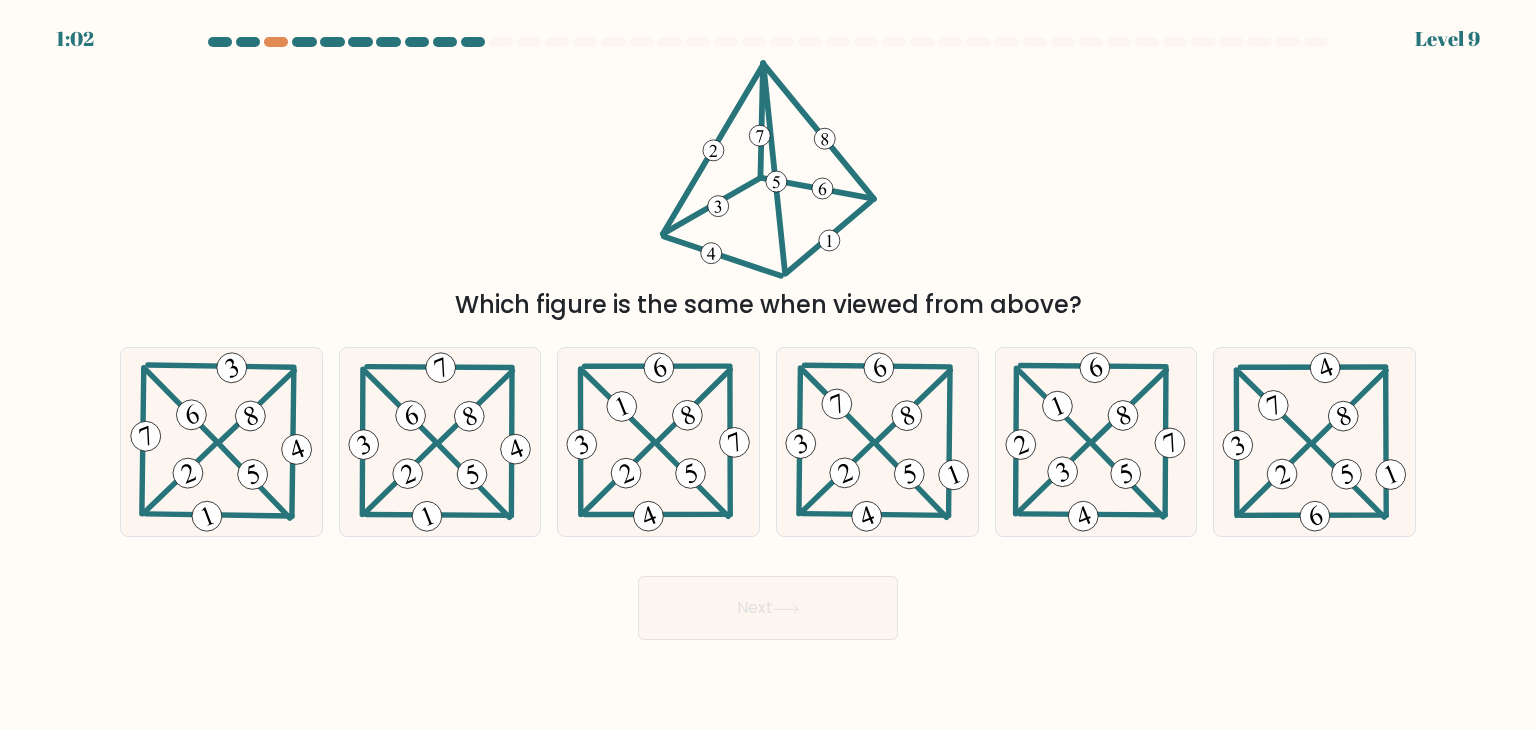 click on "Next" at bounding box center (768, 608) 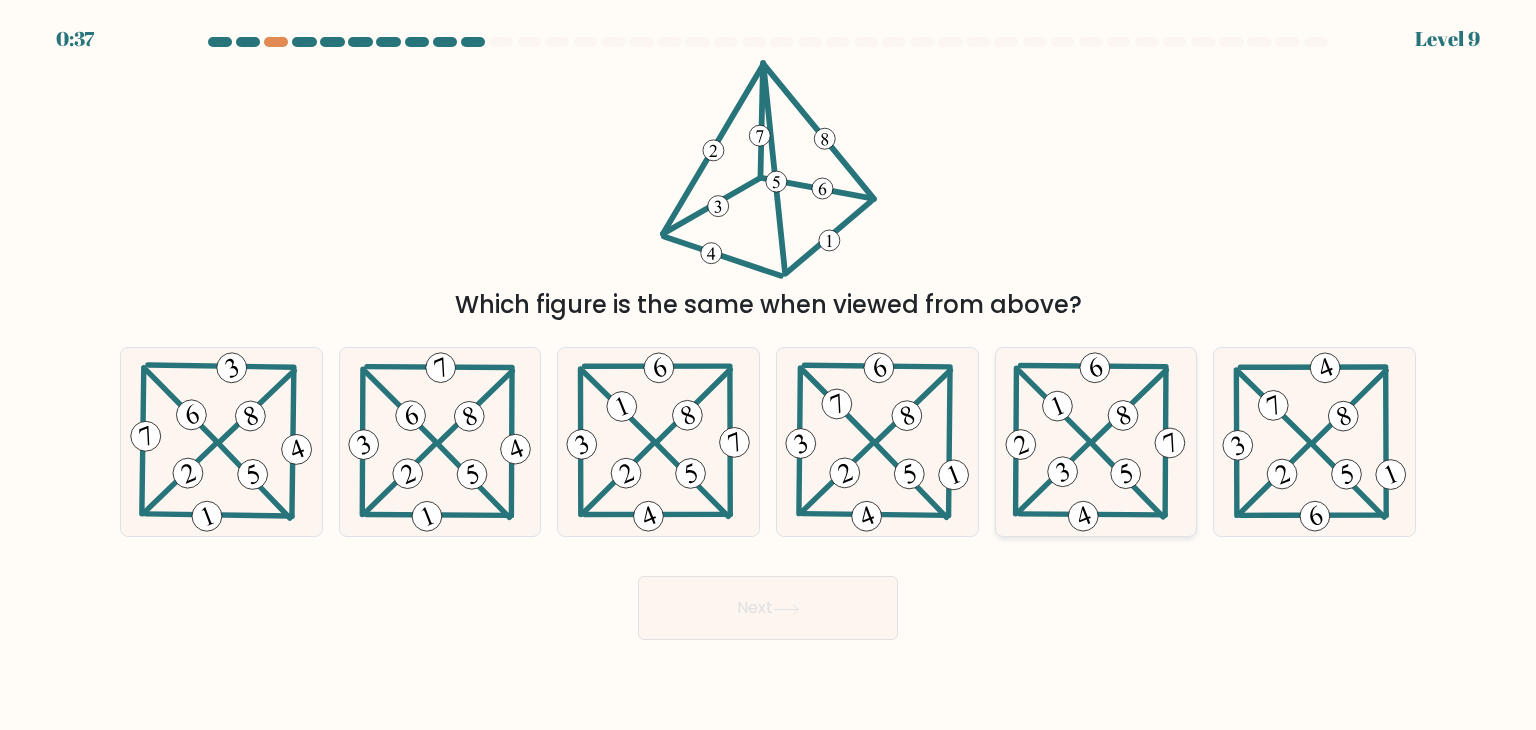 click 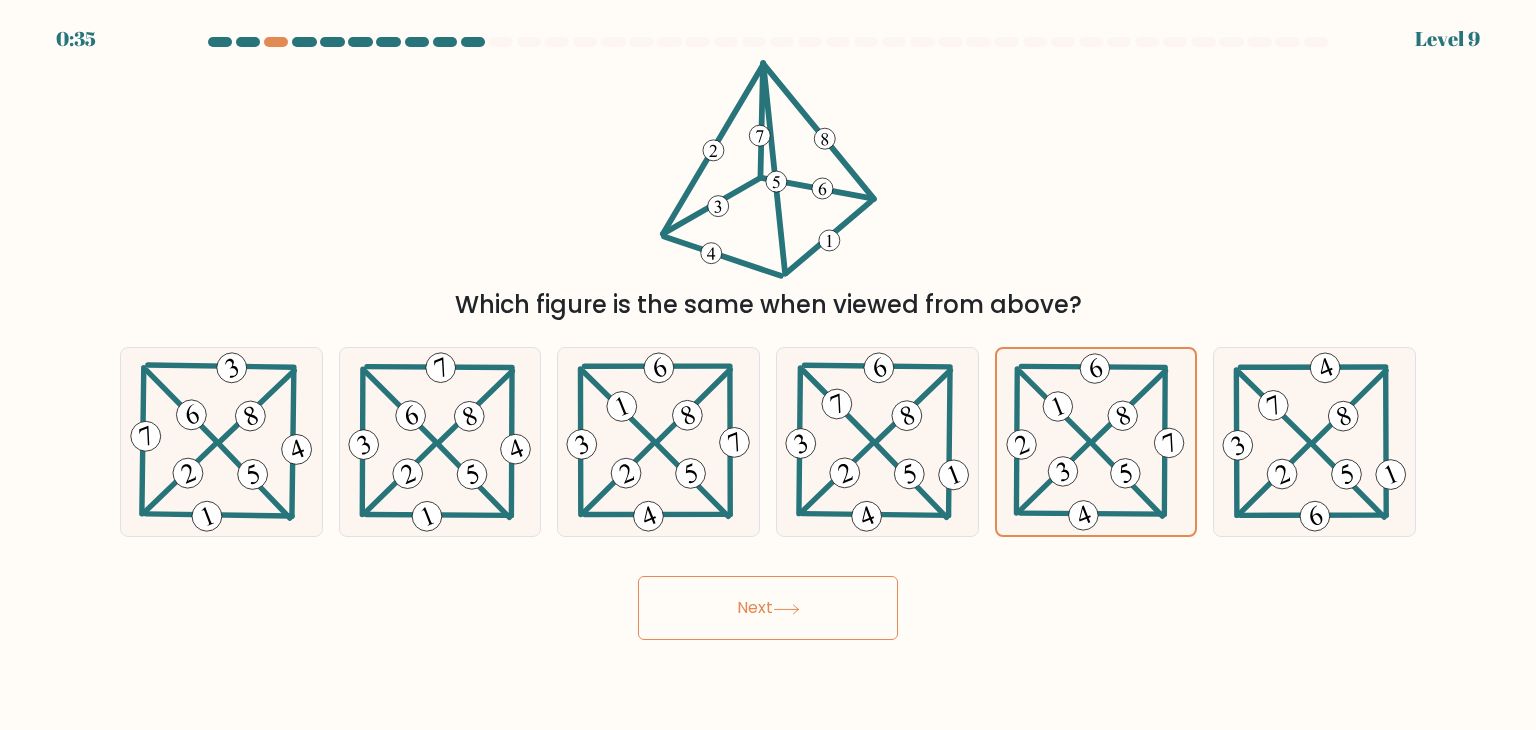click on "Next" at bounding box center [768, 608] 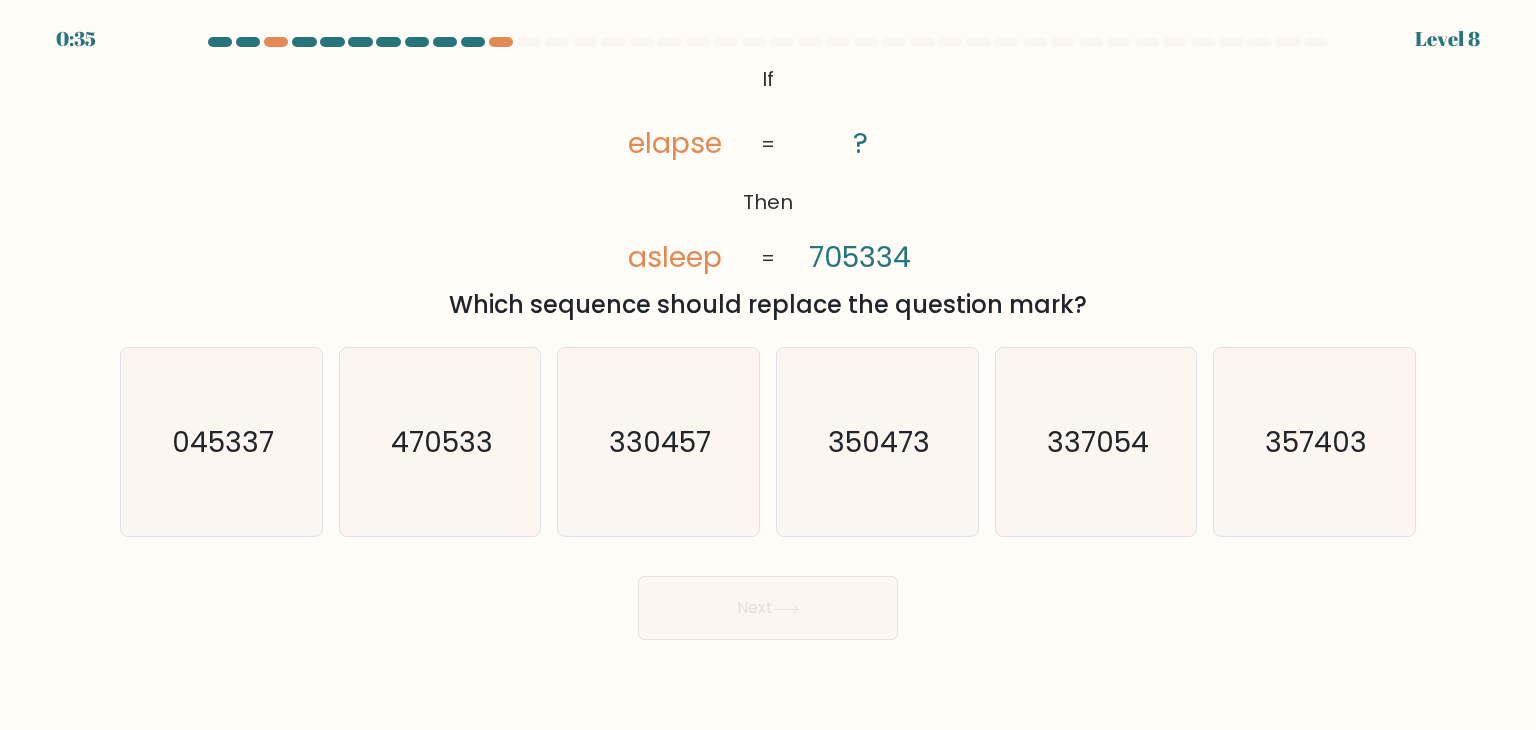 click on "Next" at bounding box center [768, 608] 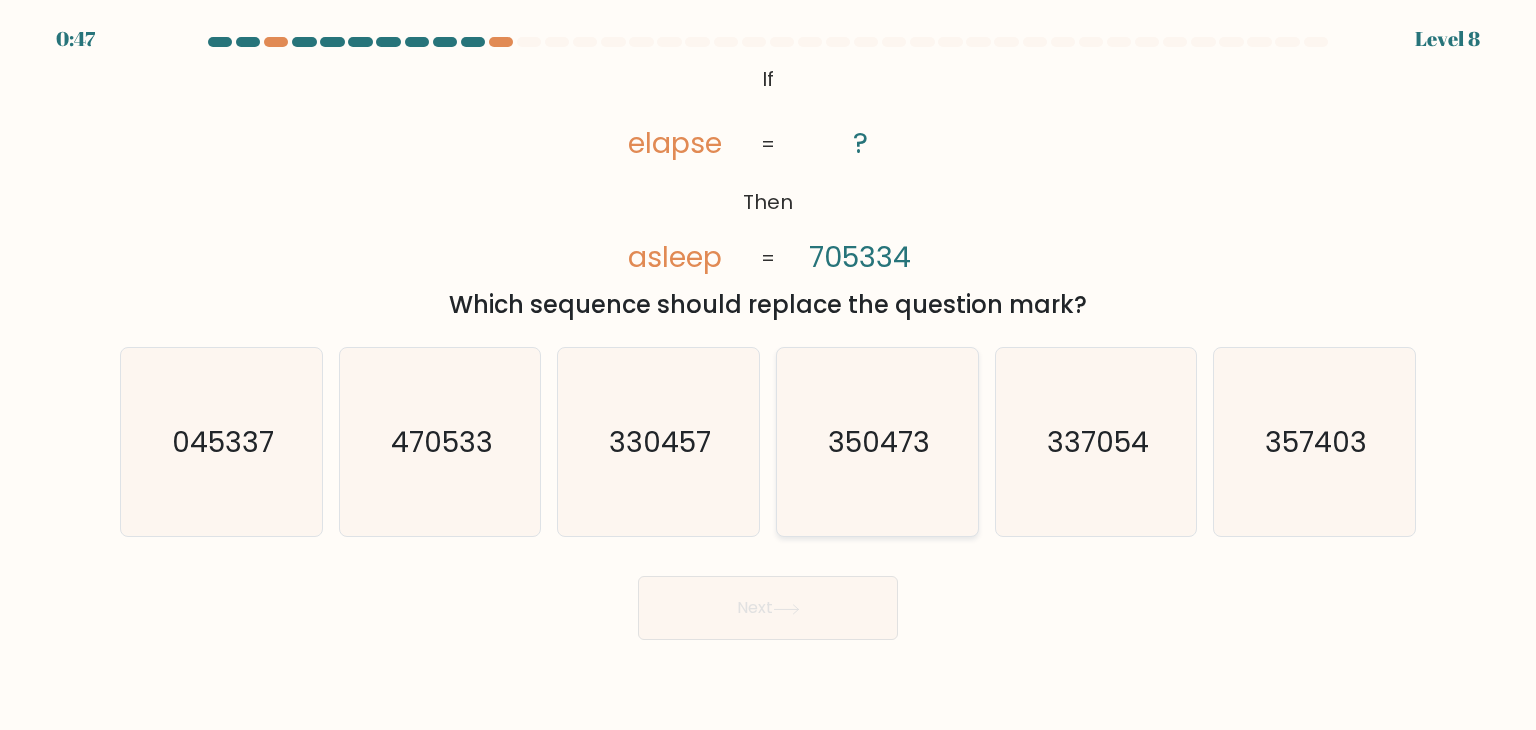 click on "350473" 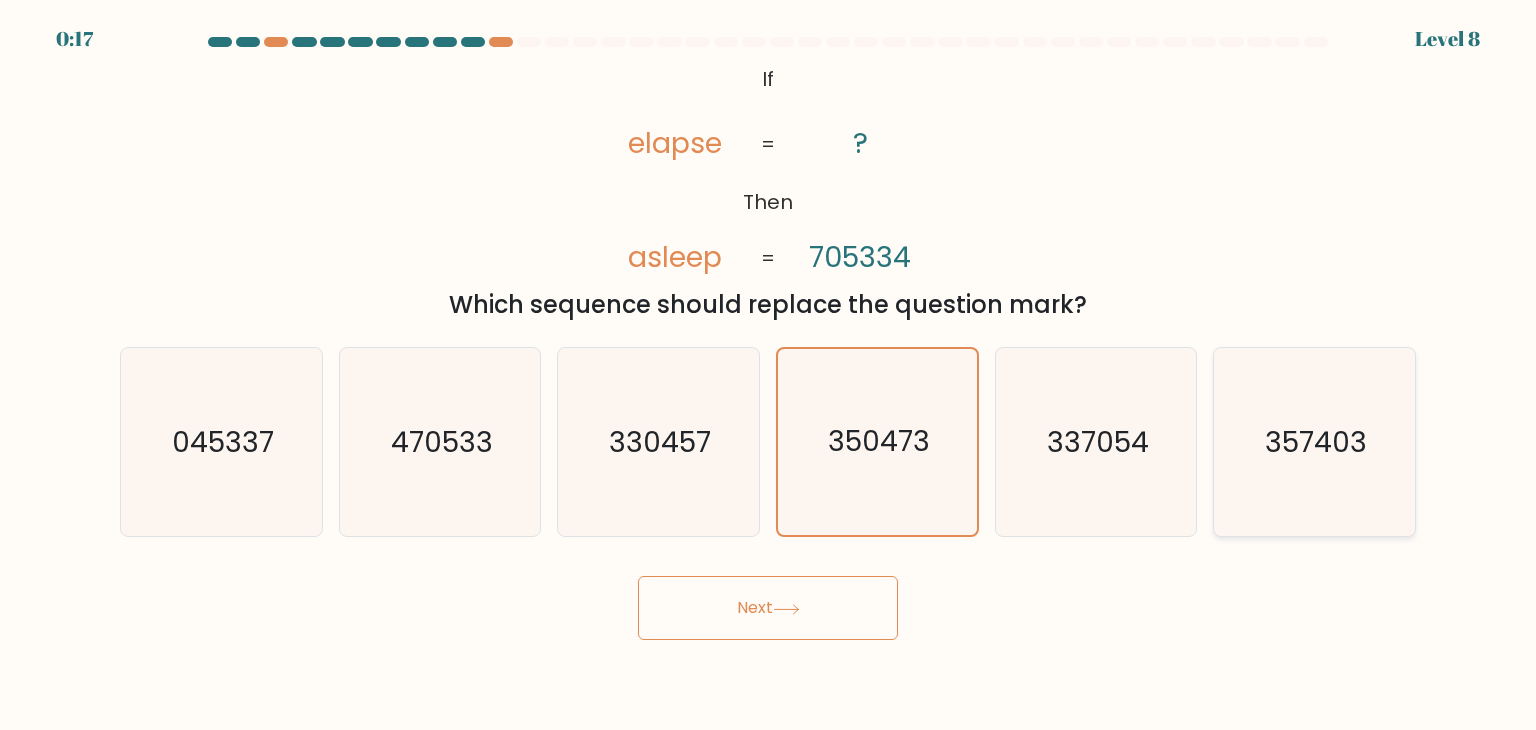 click on "357403" 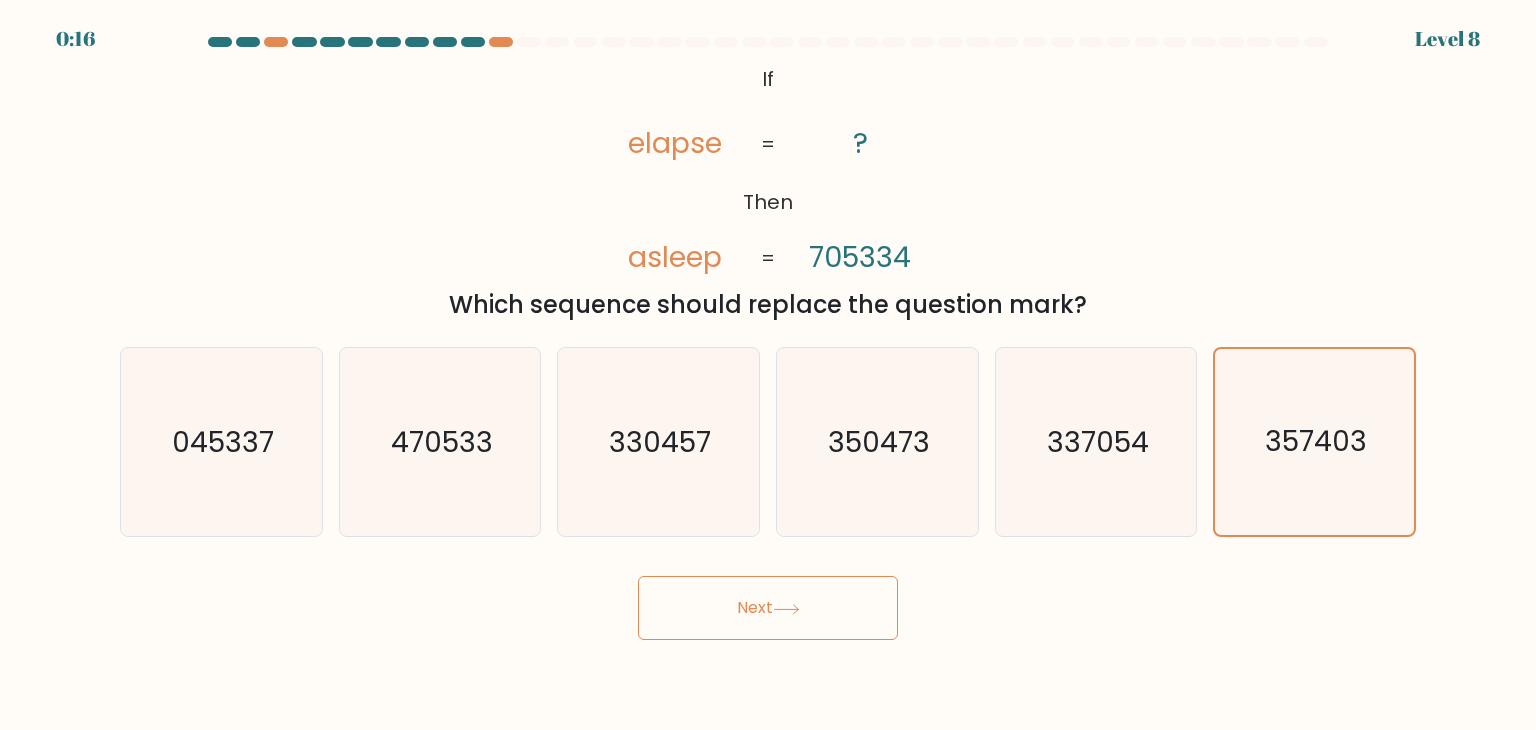 click on "Next" at bounding box center (768, 608) 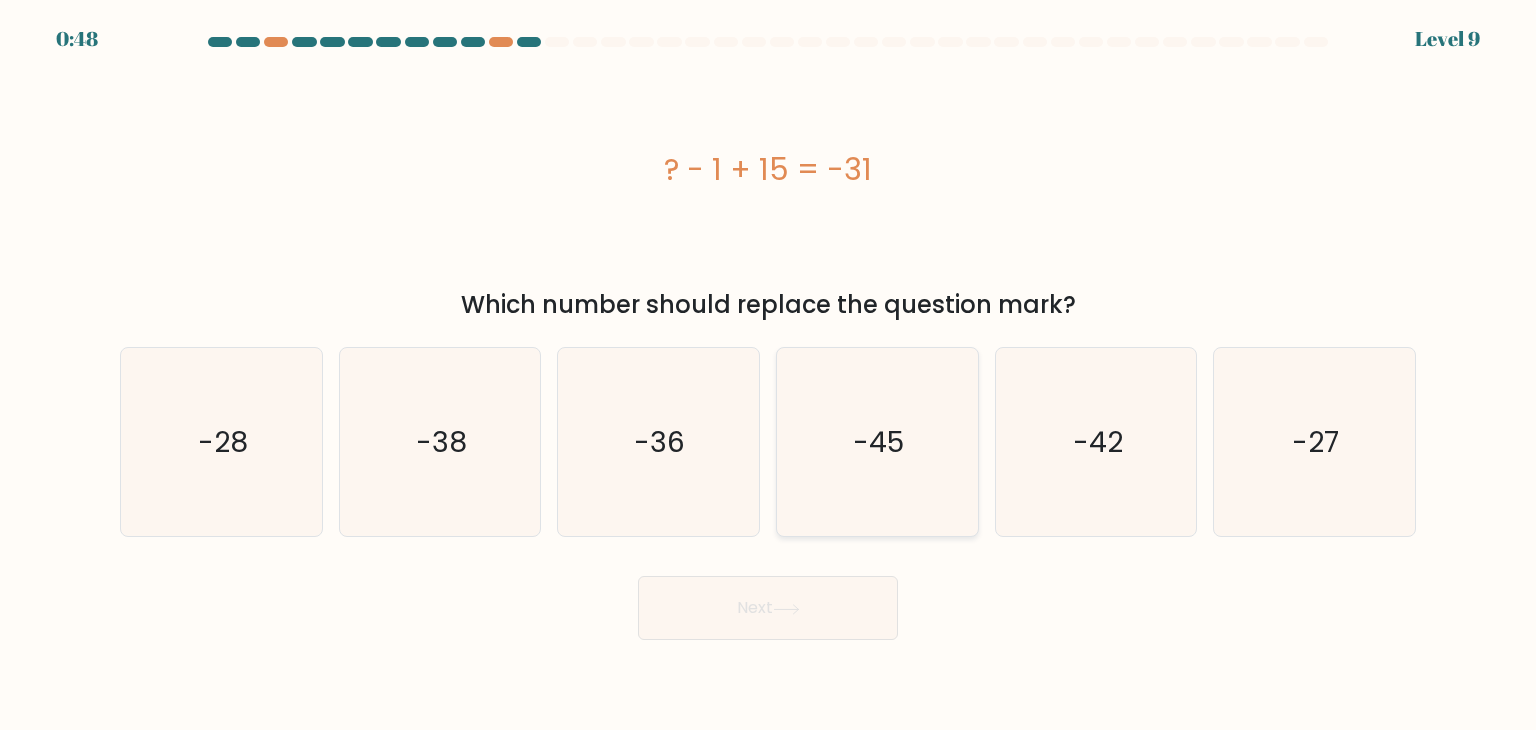 click on "-45" 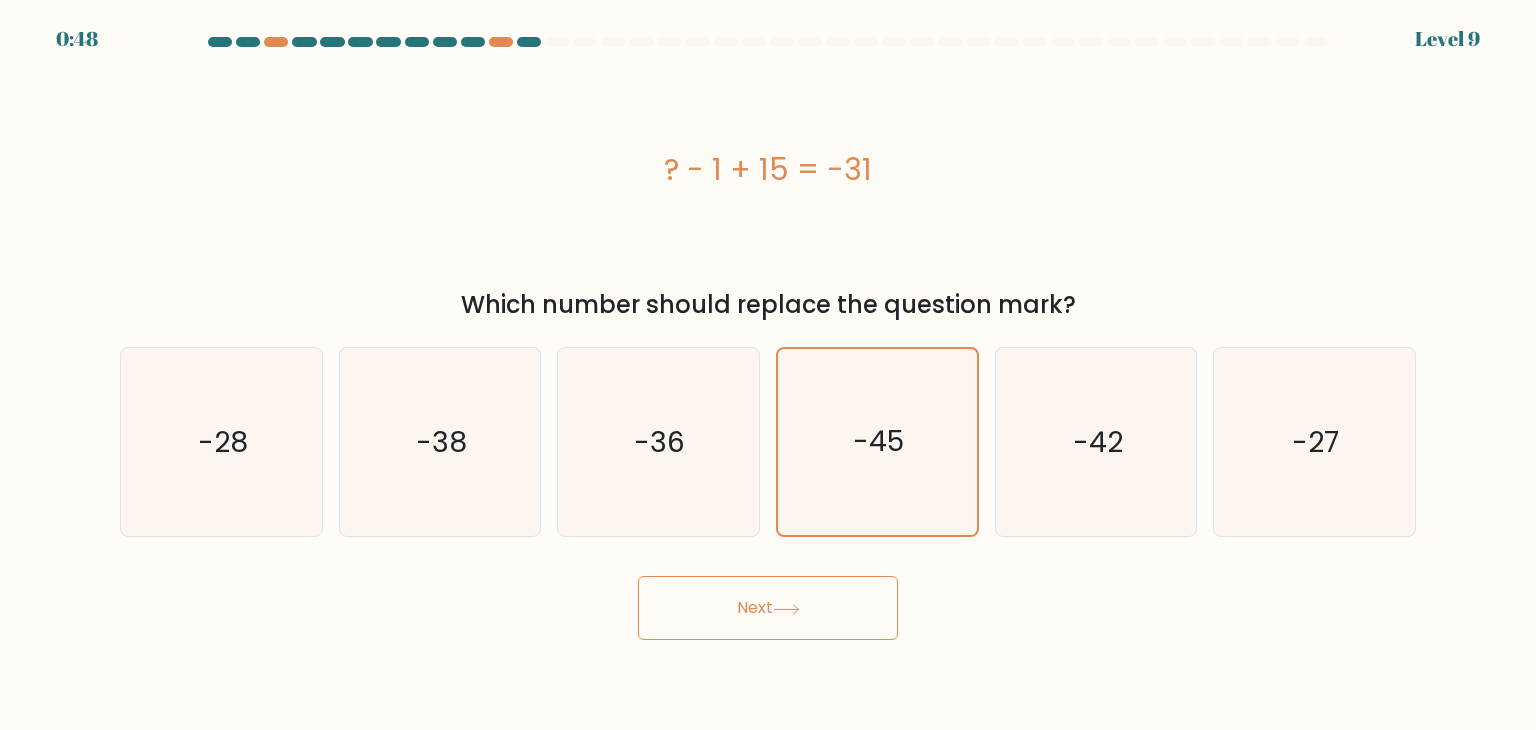 click on "Next" at bounding box center (768, 608) 